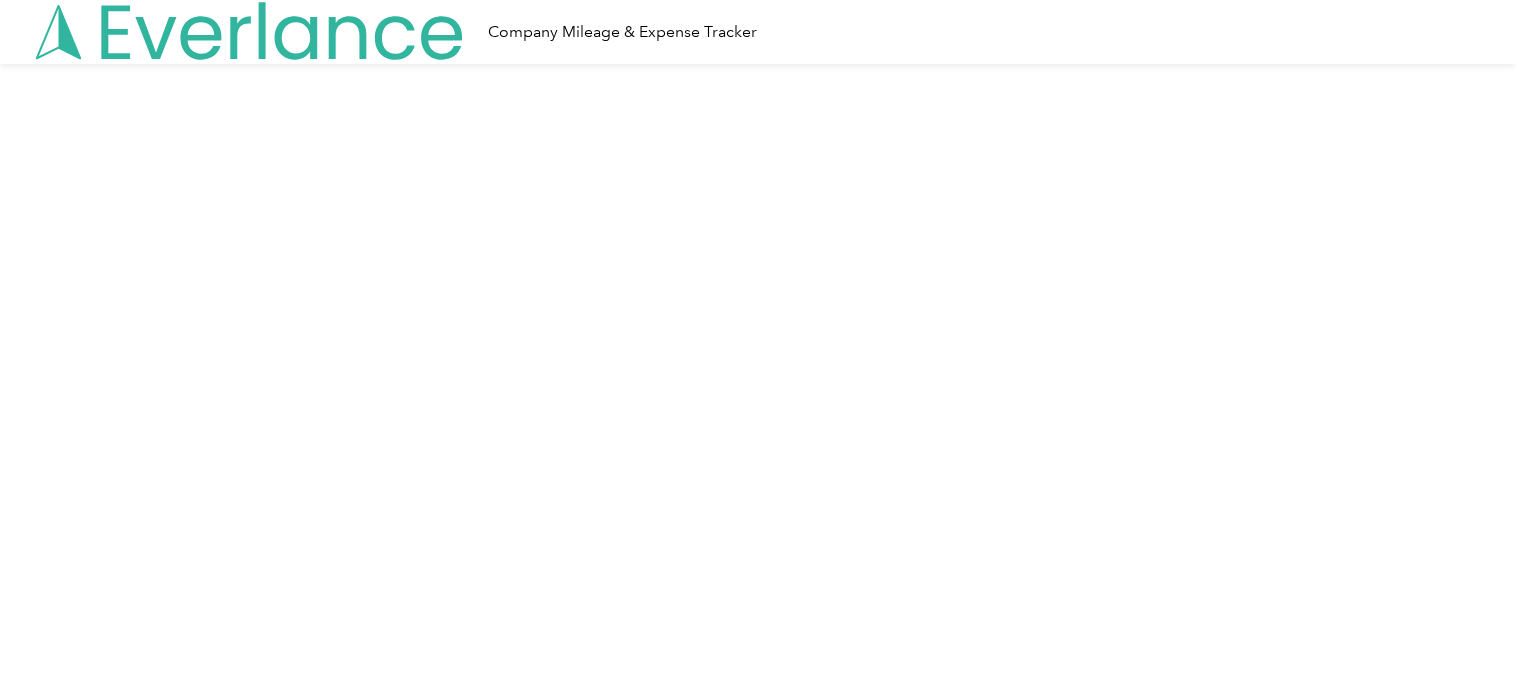 scroll, scrollTop: 0, scrollLeft: 0, axis: both 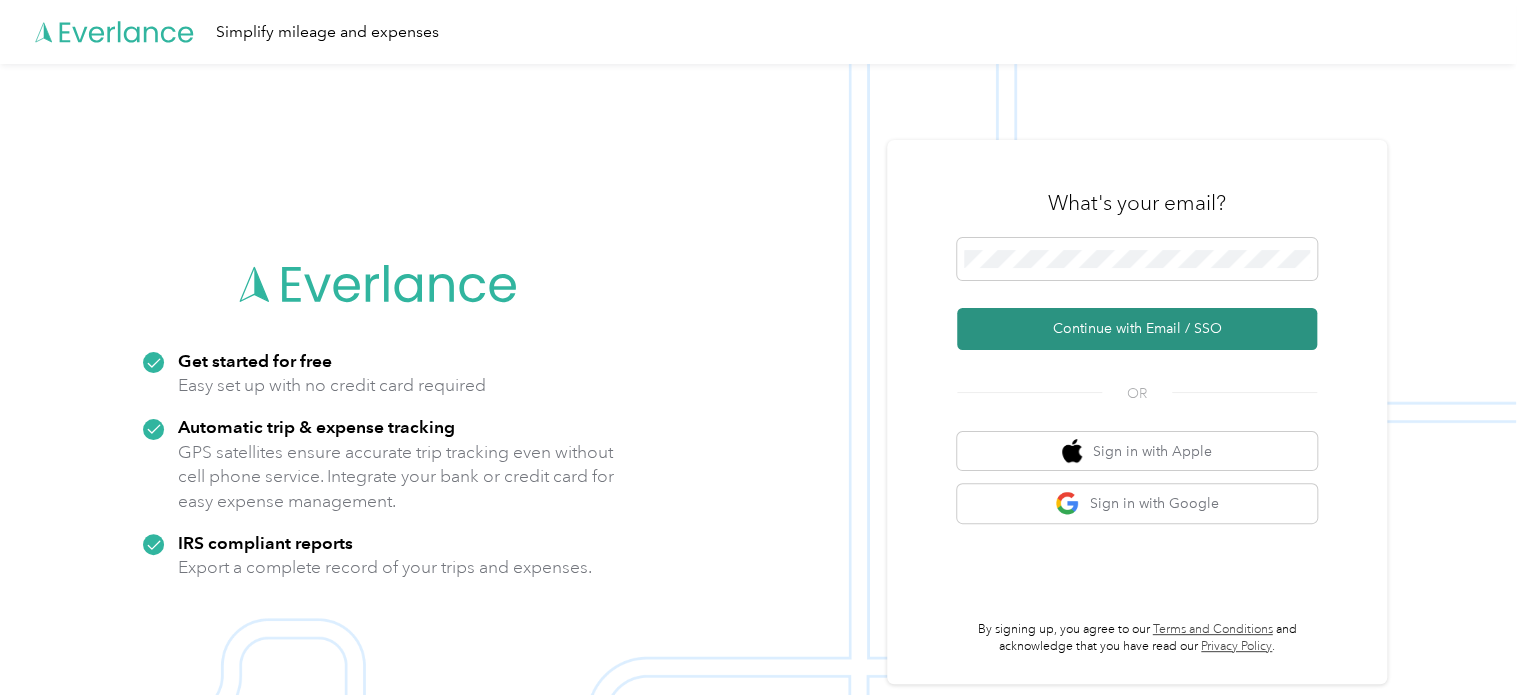 click on "Continue with Email / SSO" at bounding box center (1137, 329) 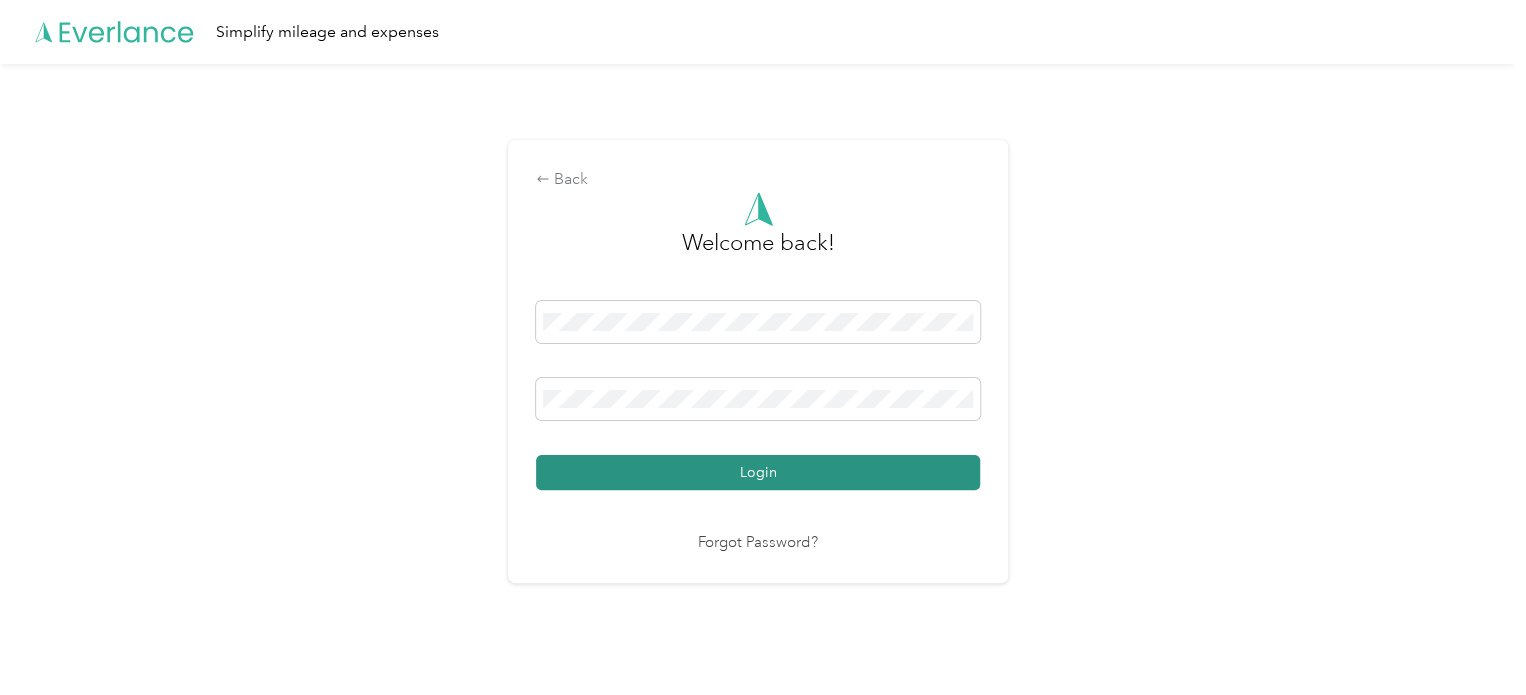 click on "Login" at bounding box center (758, 472) 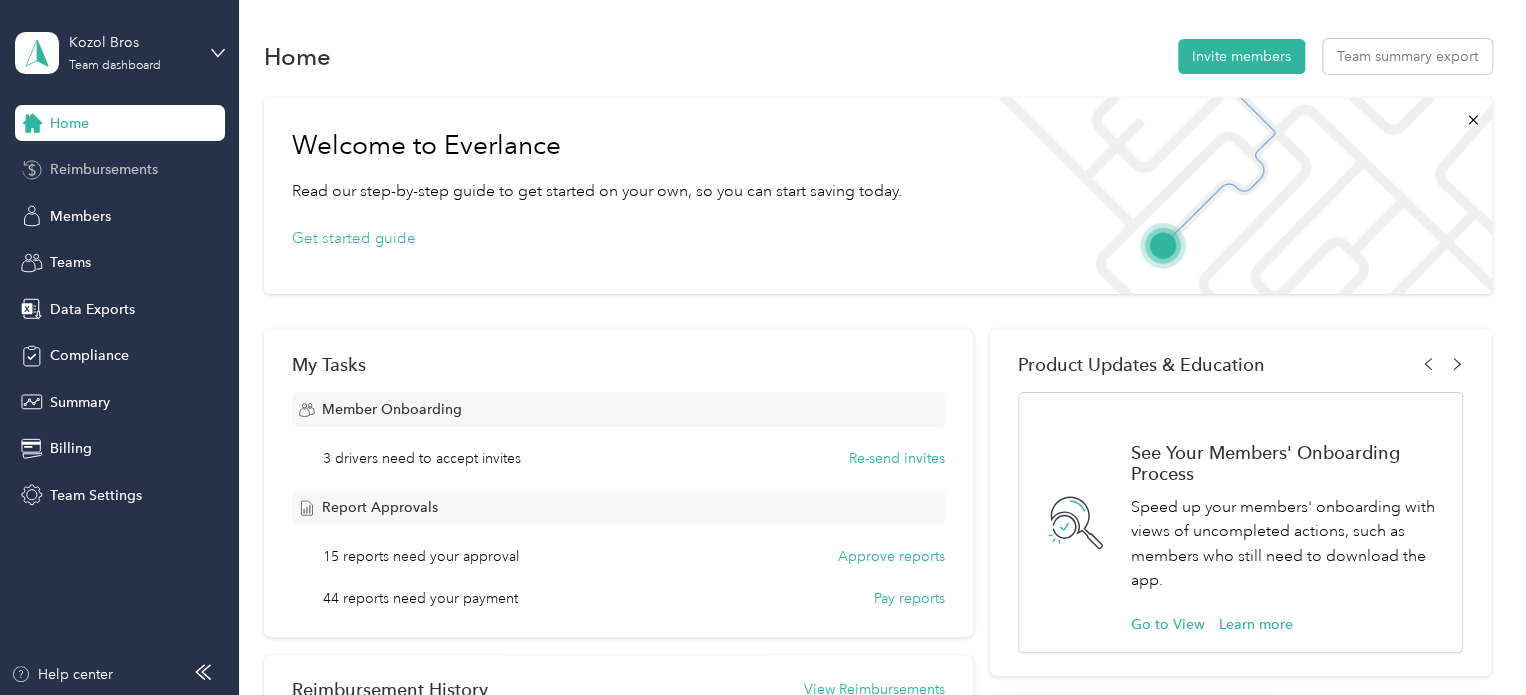 click on "Reimbursements" at bounding box center (104, 169) 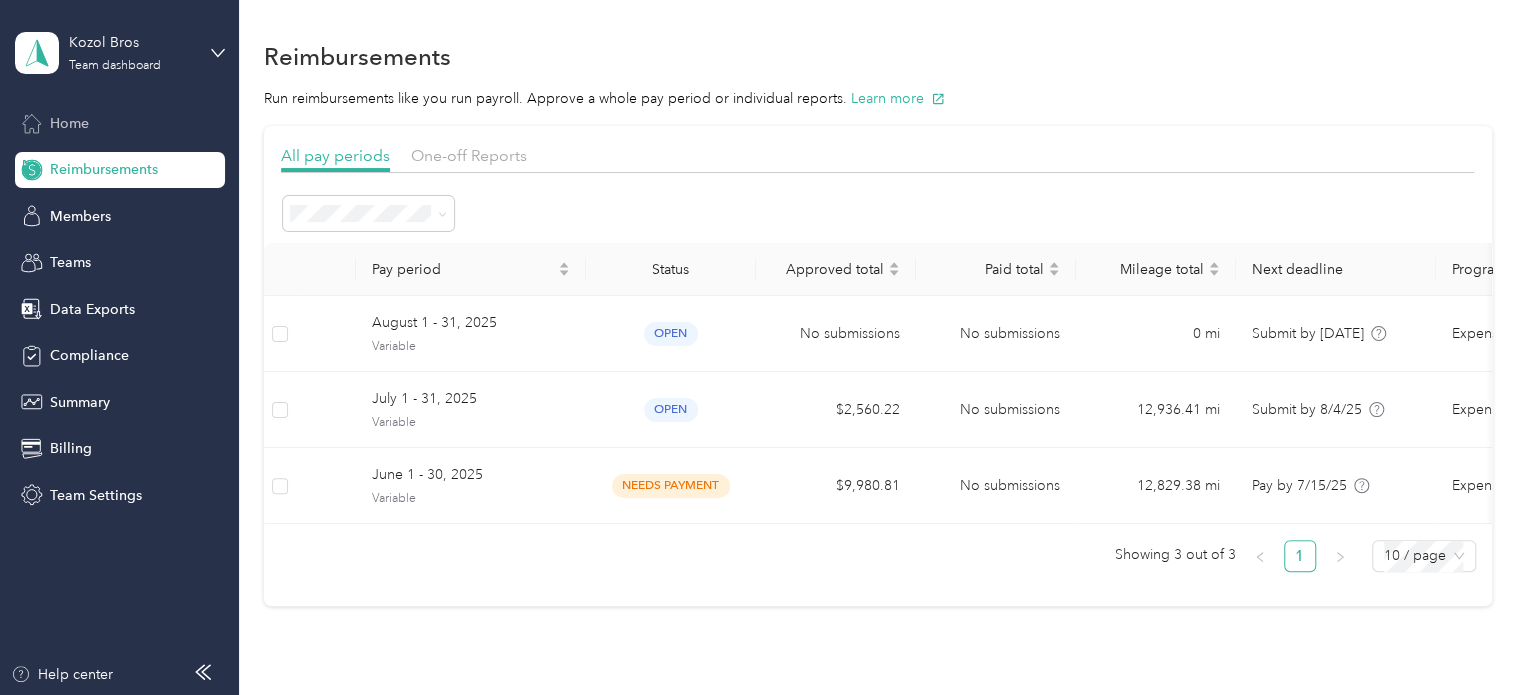 click on "Home" at bounding box center [69, 123] 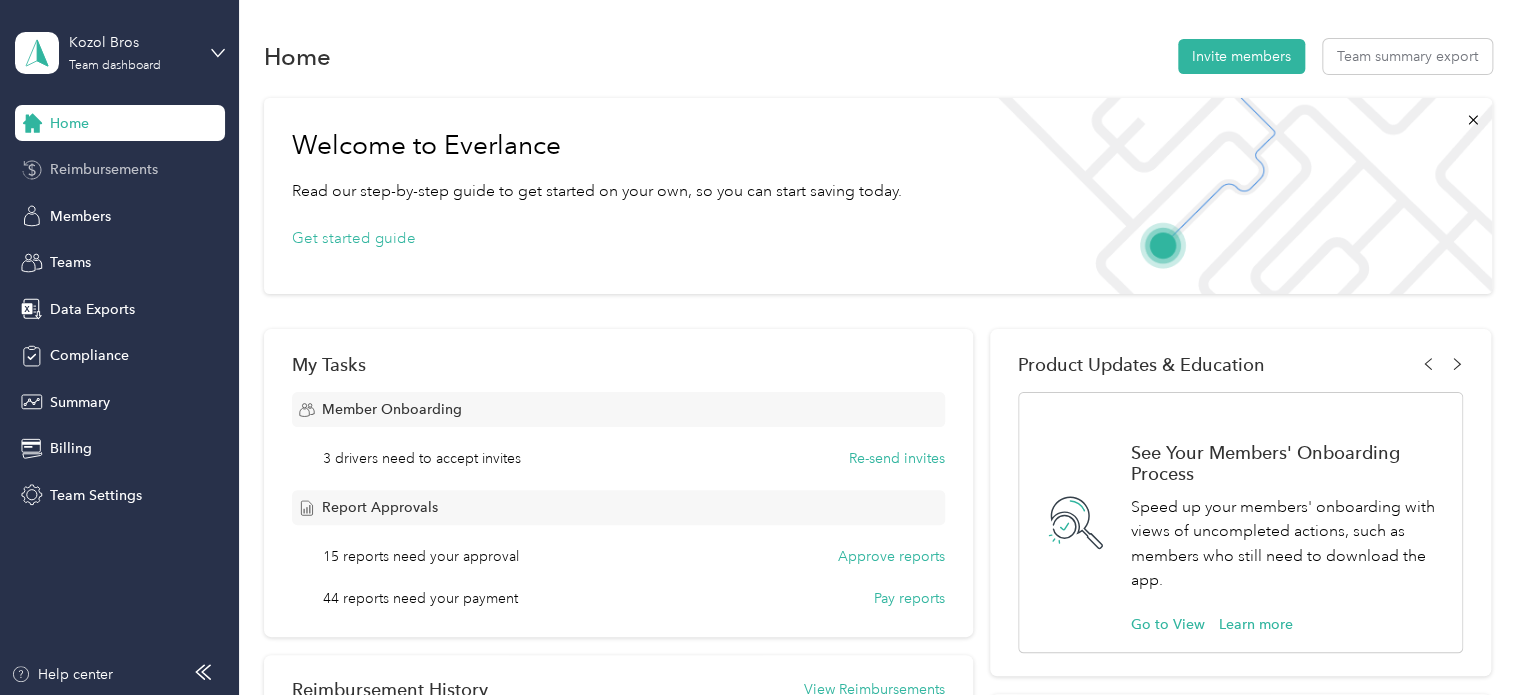 click on "Reimbursements" at bounding box center (104, 169) 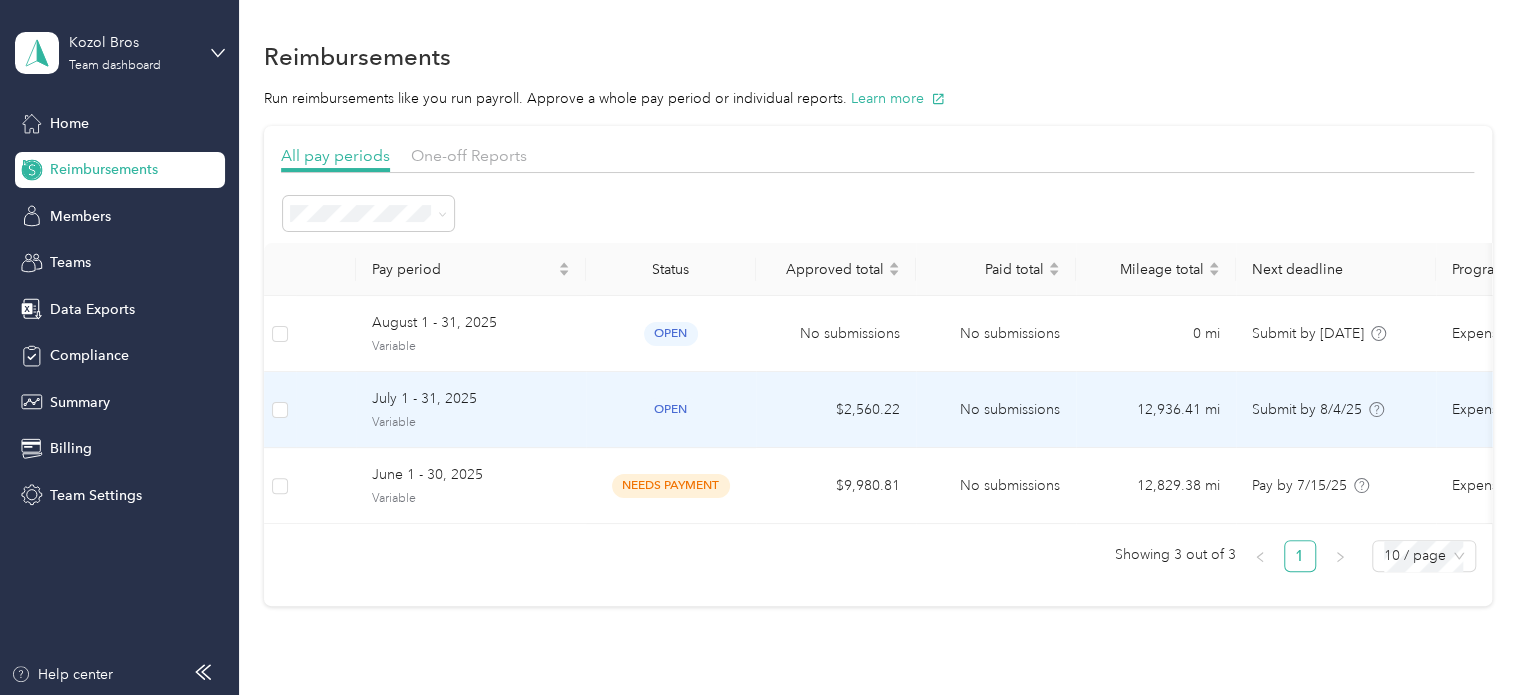 click on "$2,560.22" at bounding box center (836, 410) 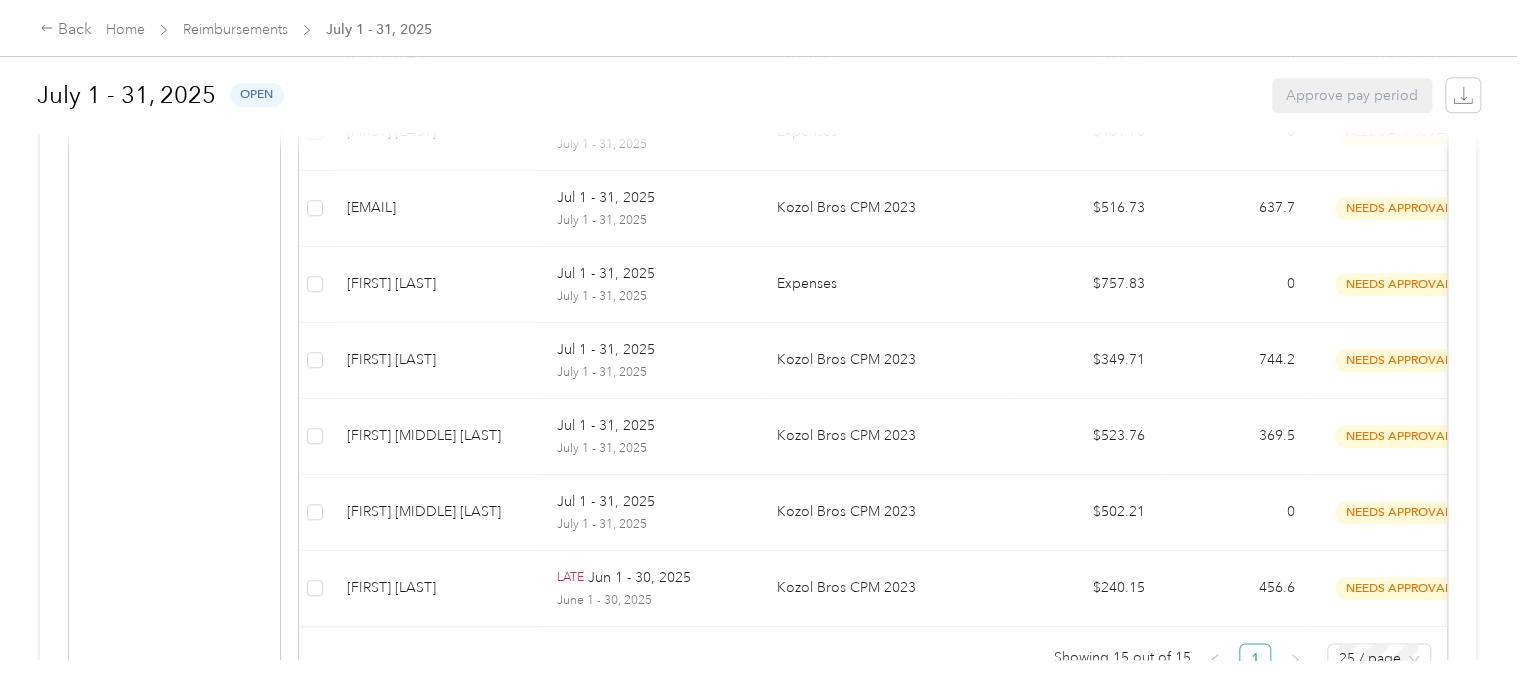 scroll, scrollTop: 0, scrollLeft: 0, axis: both 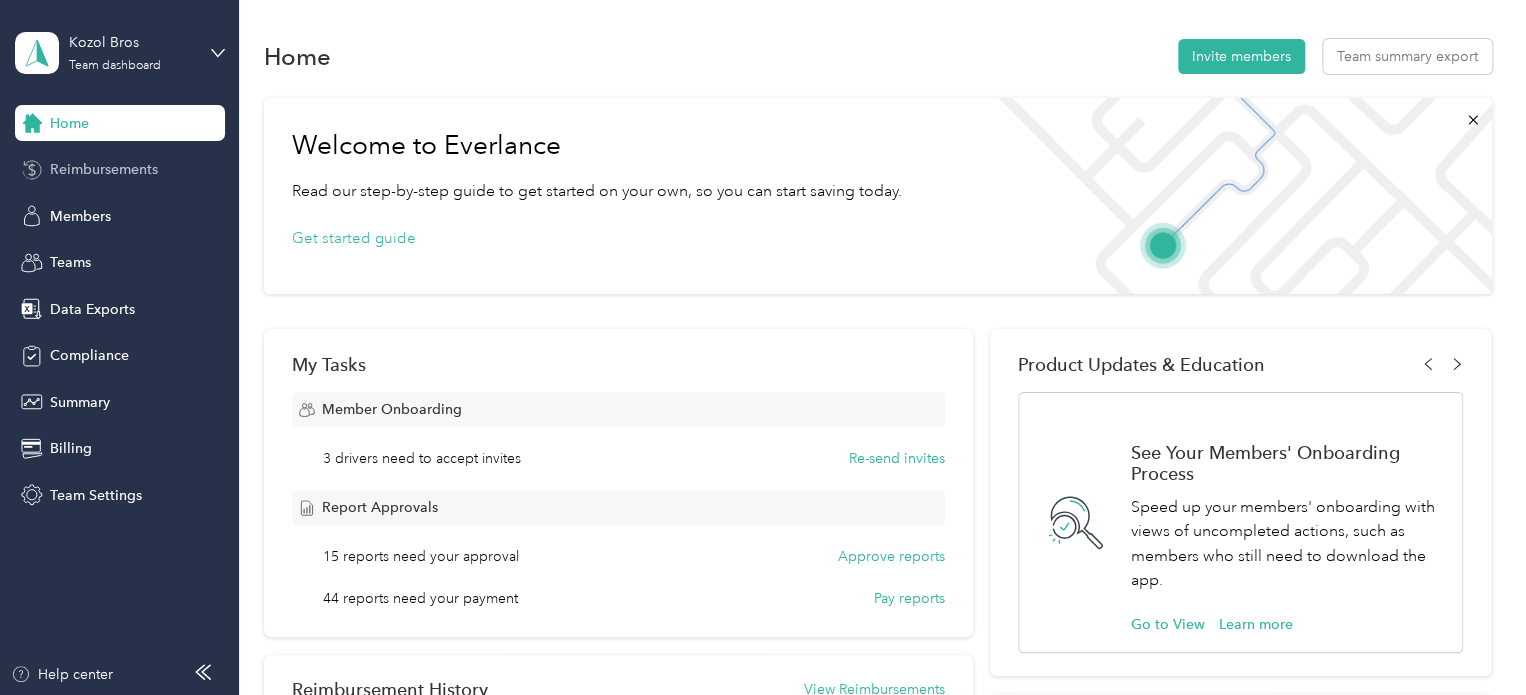 click on "Reimbursements" at bounding box center (104, 169) 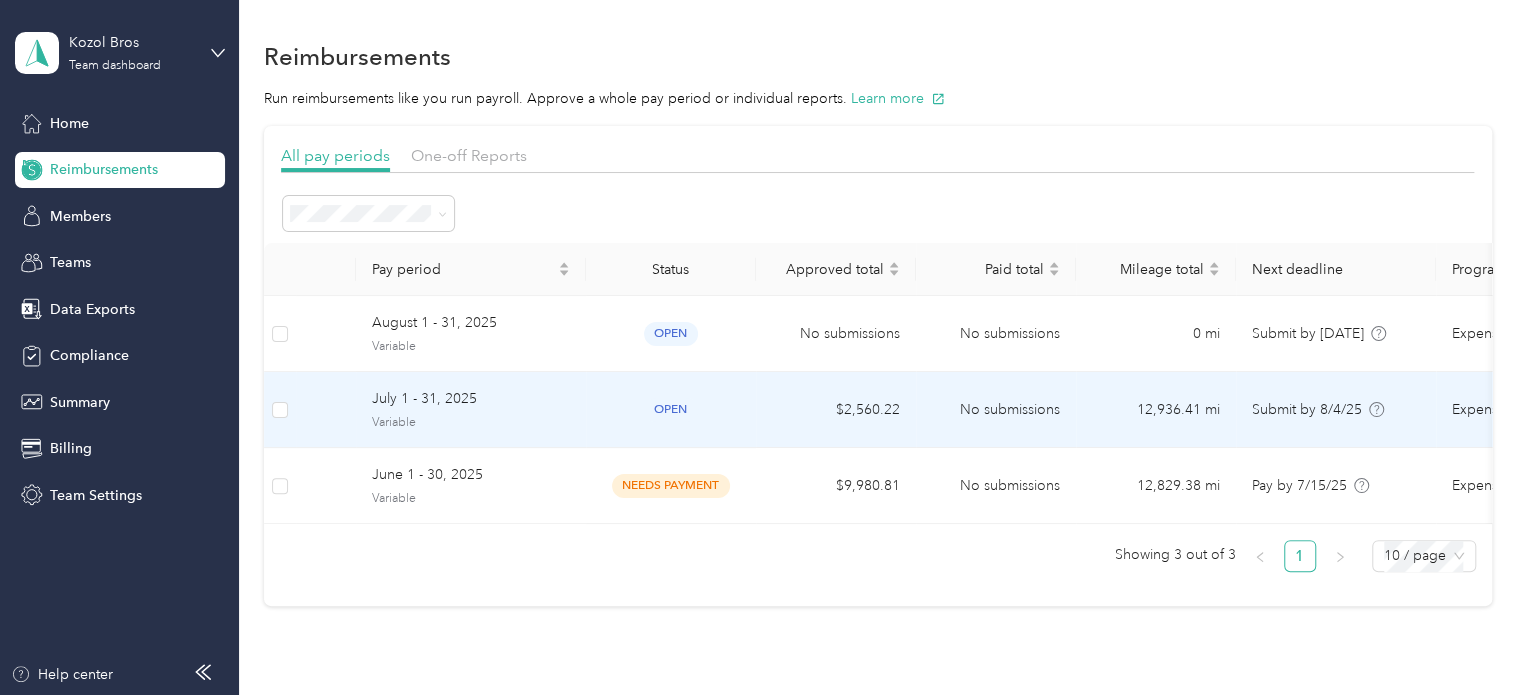 click on "$2,560.22" at bounding box center [836, 410] 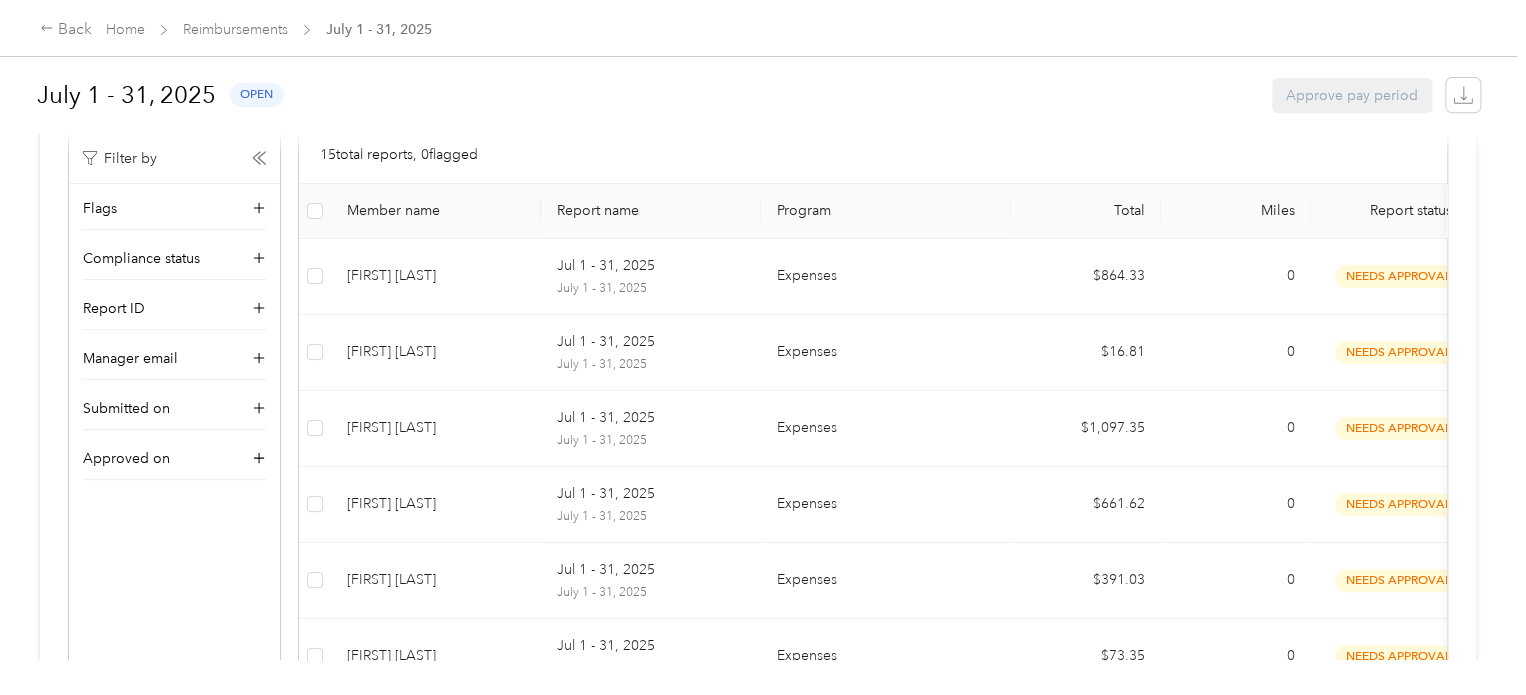 scroll, scrollTop: 380, scrollLeft: 0, axis: vertical 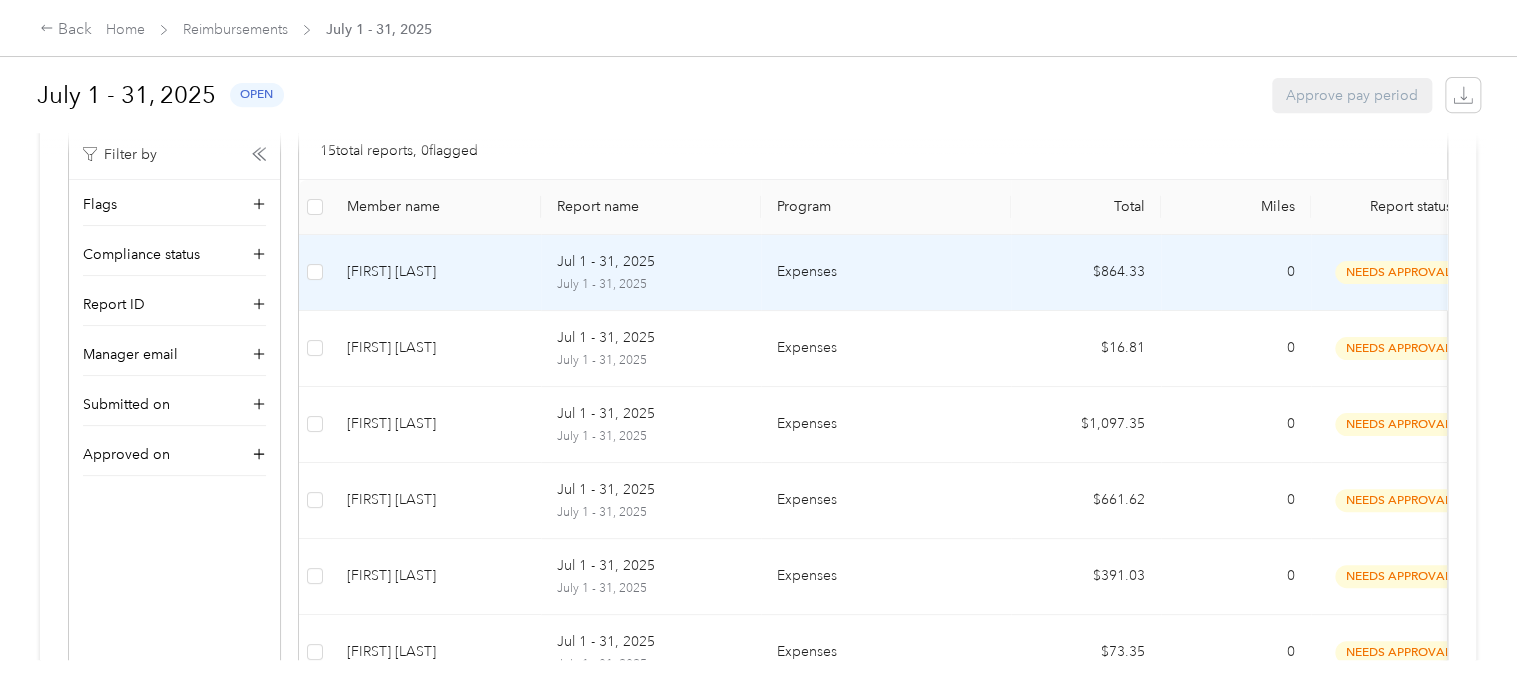 click on "Jul 1 - 31, 2025 July 1 - 31, 2025" at bounding box center [651, 273] 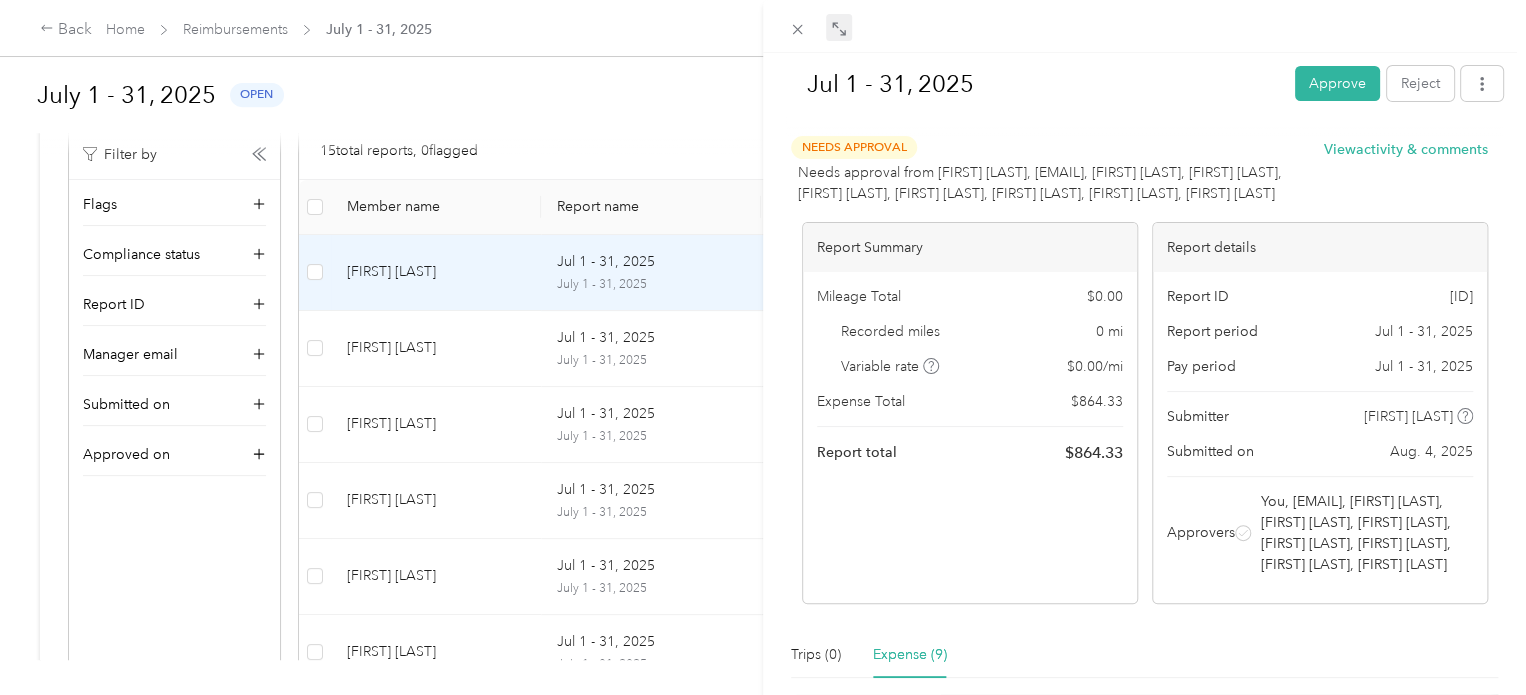 click at bounding box center [839, 28] 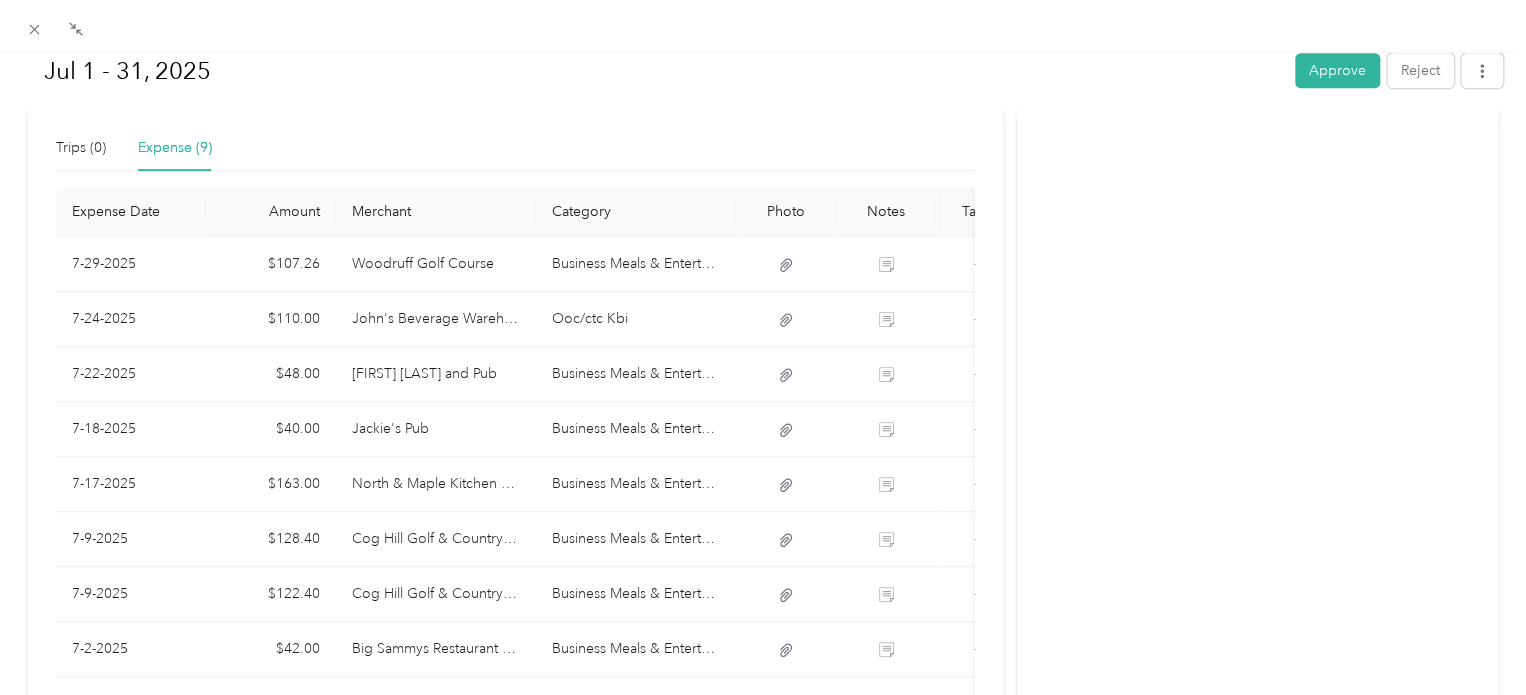scroll, scrollTop: 516, scrollLeft: 0, axis: vertical 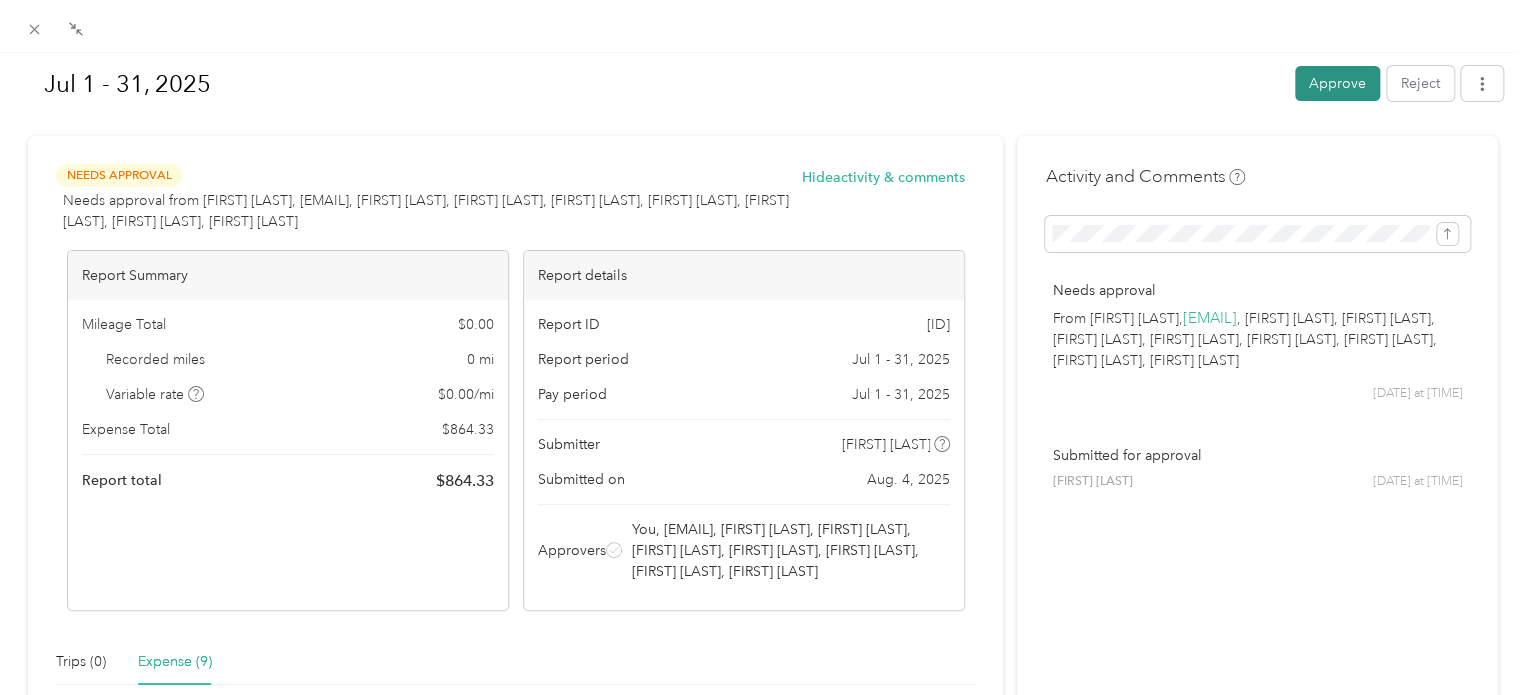 click on "Approve" at bounding box center (1337, 83) 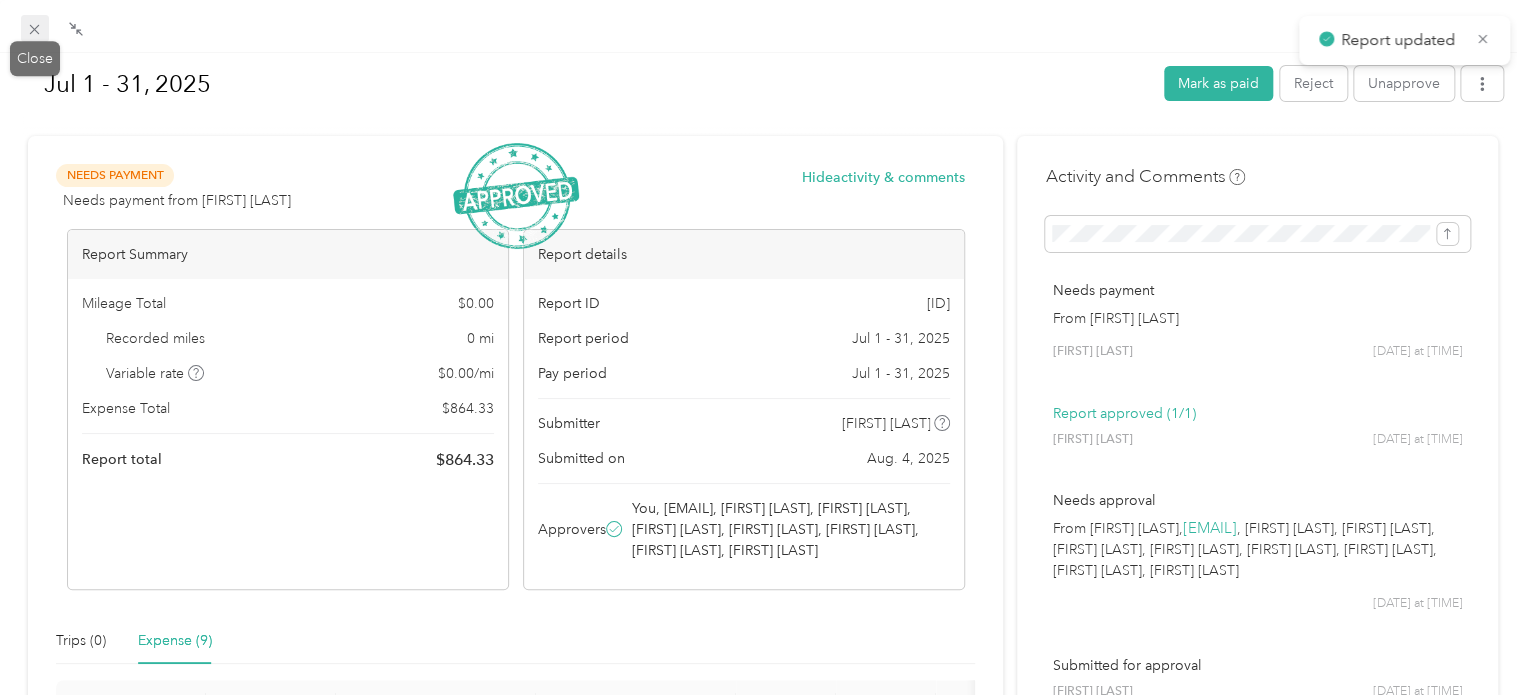 click 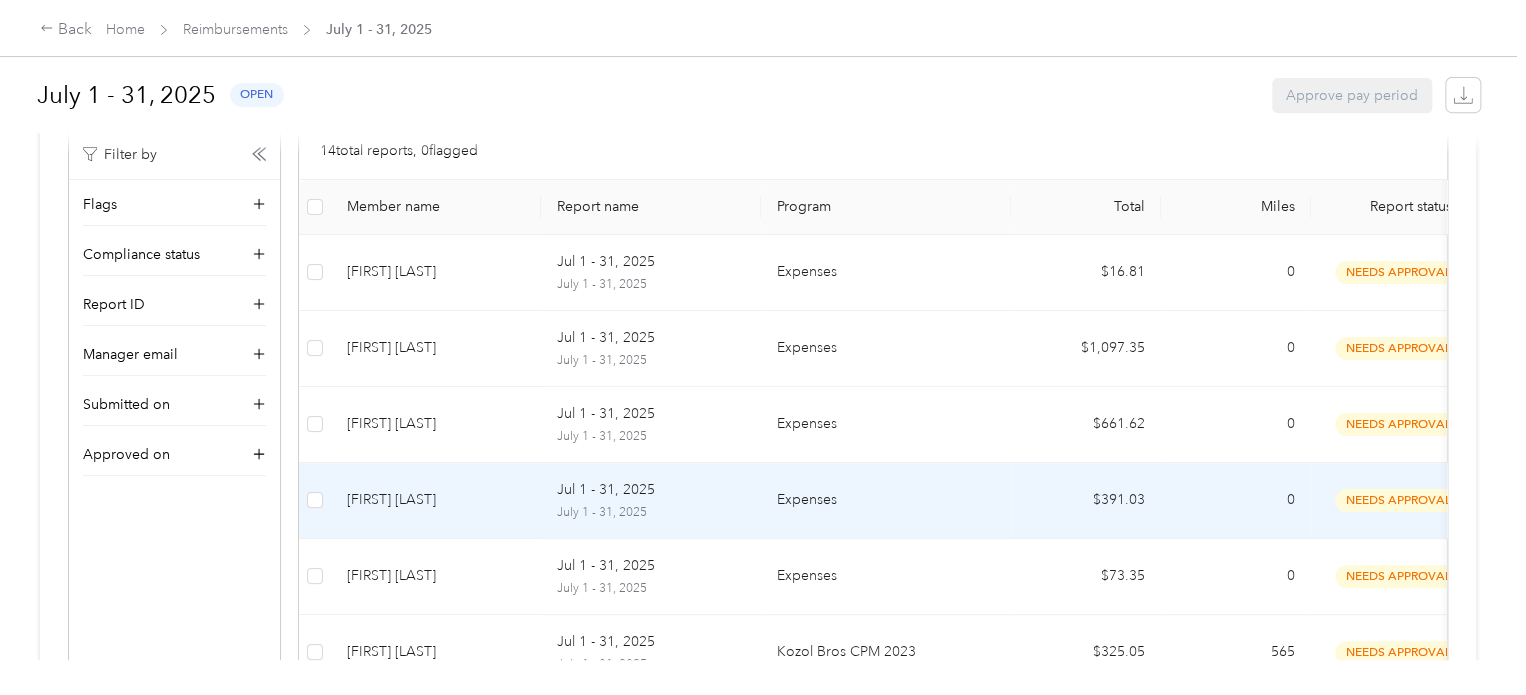 click on "Expenses" at bounding box center [886, 501] 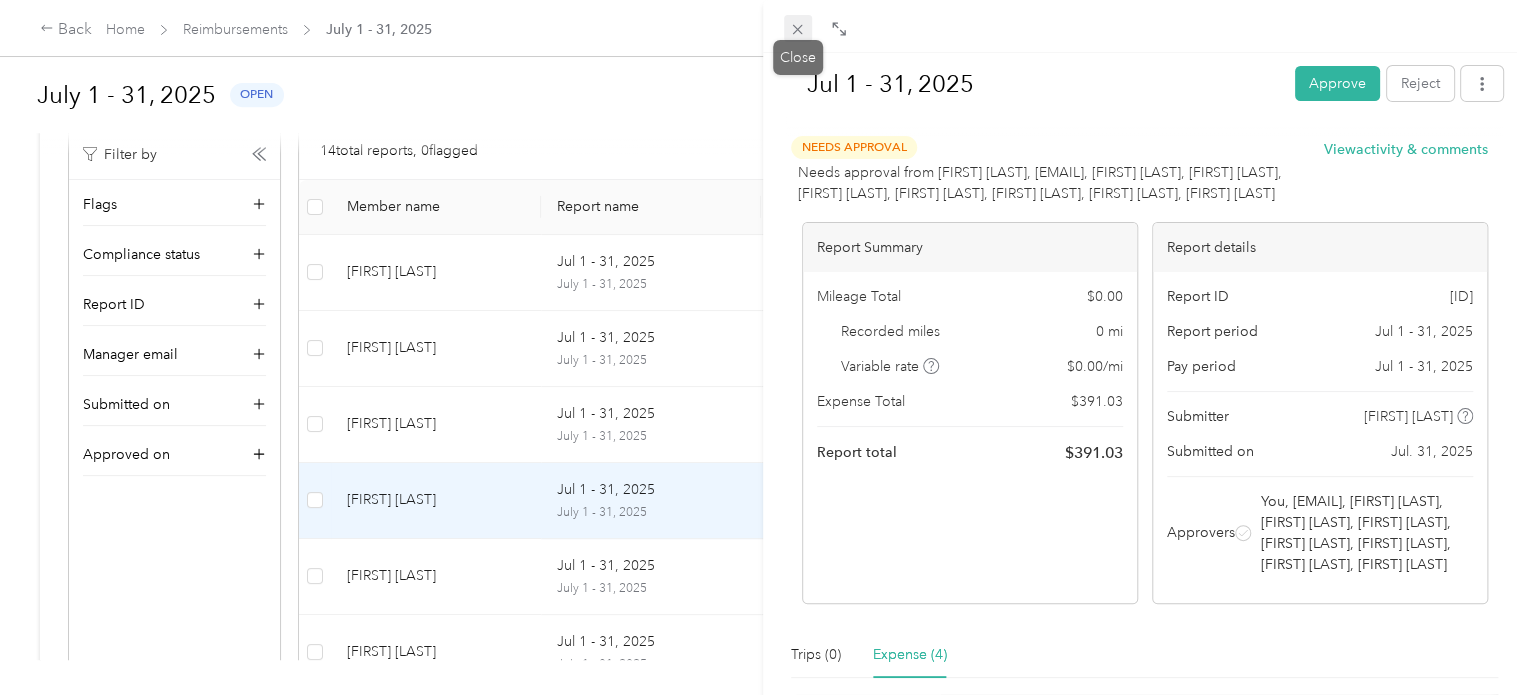 click at bounding box center (798, 29) 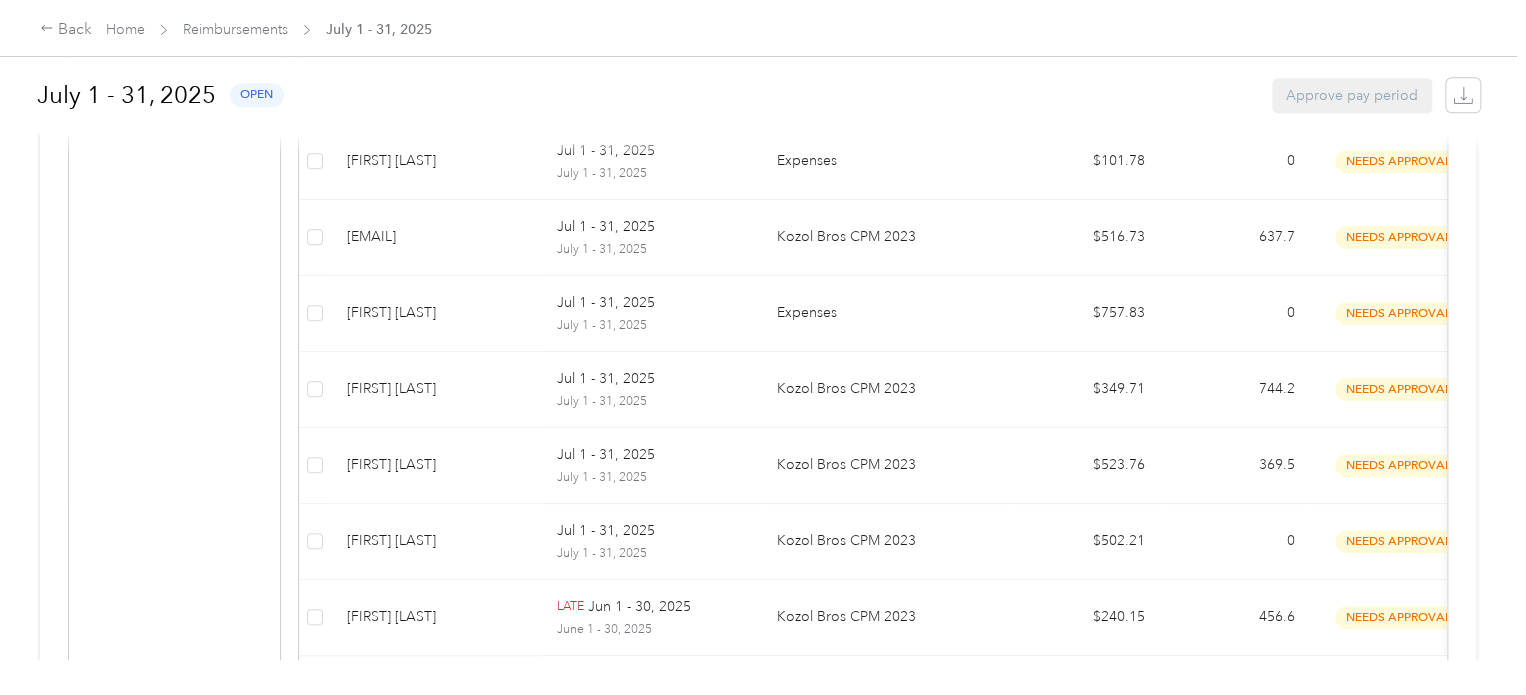 scroll, scrollTop: 1047, scrollLeft: 0, axis: vertical 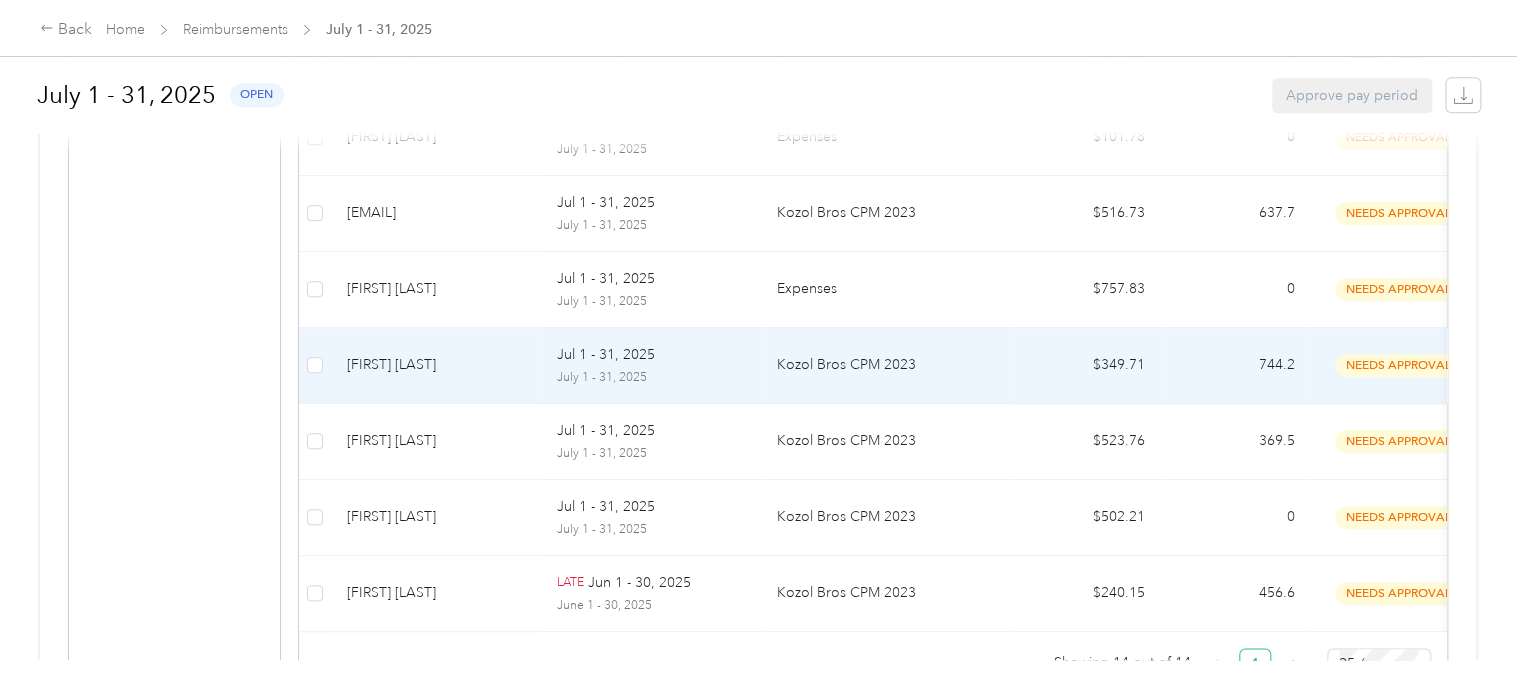 click on "July 1 - 31, 2025" at bounding box center (651, 378) 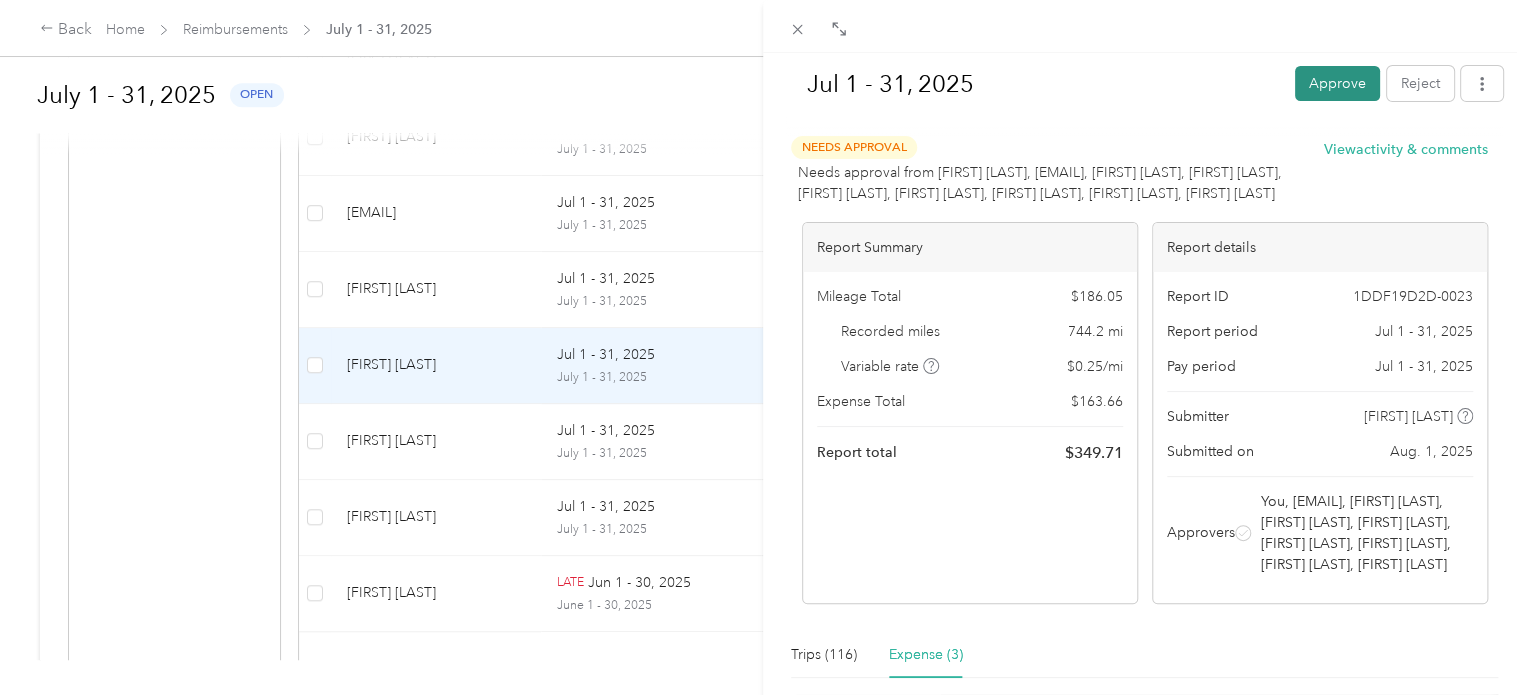 click on "Approve" at bounding box center (1337, 83) 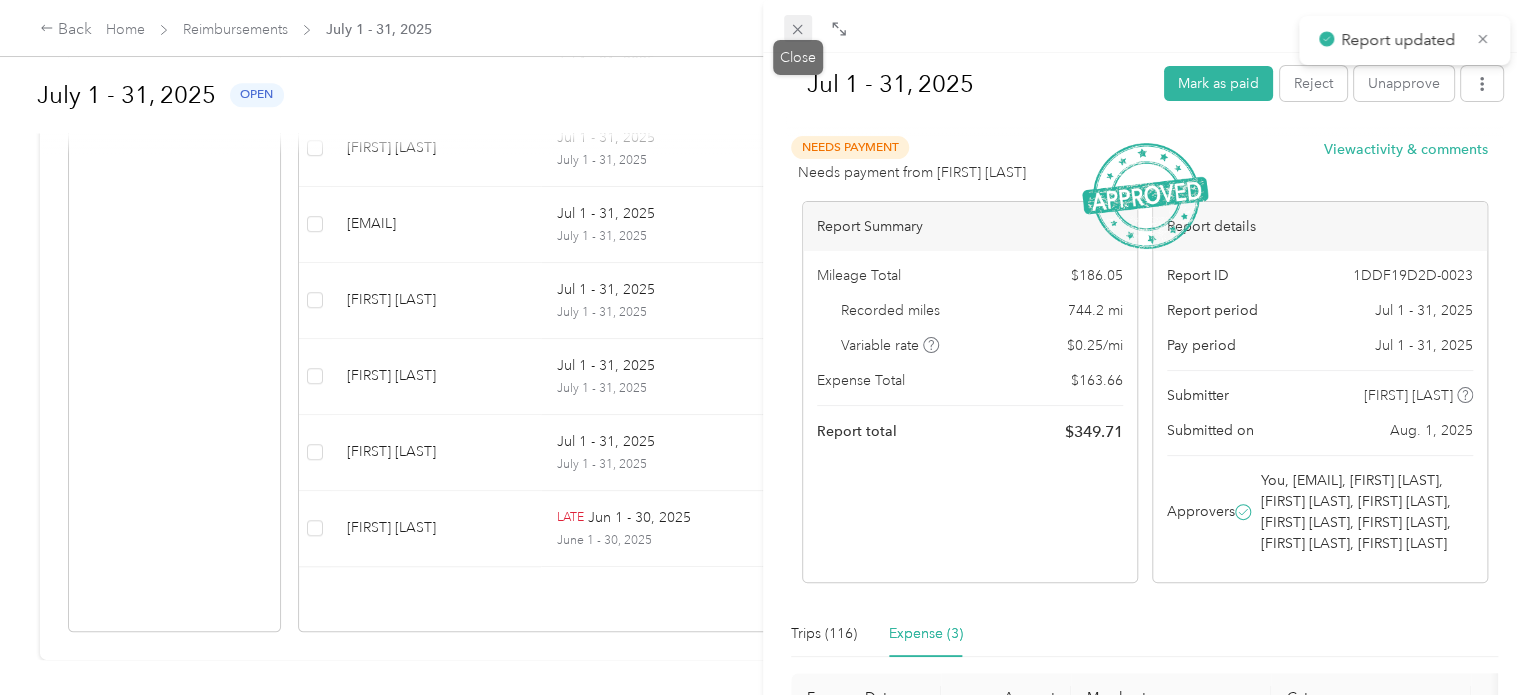 click 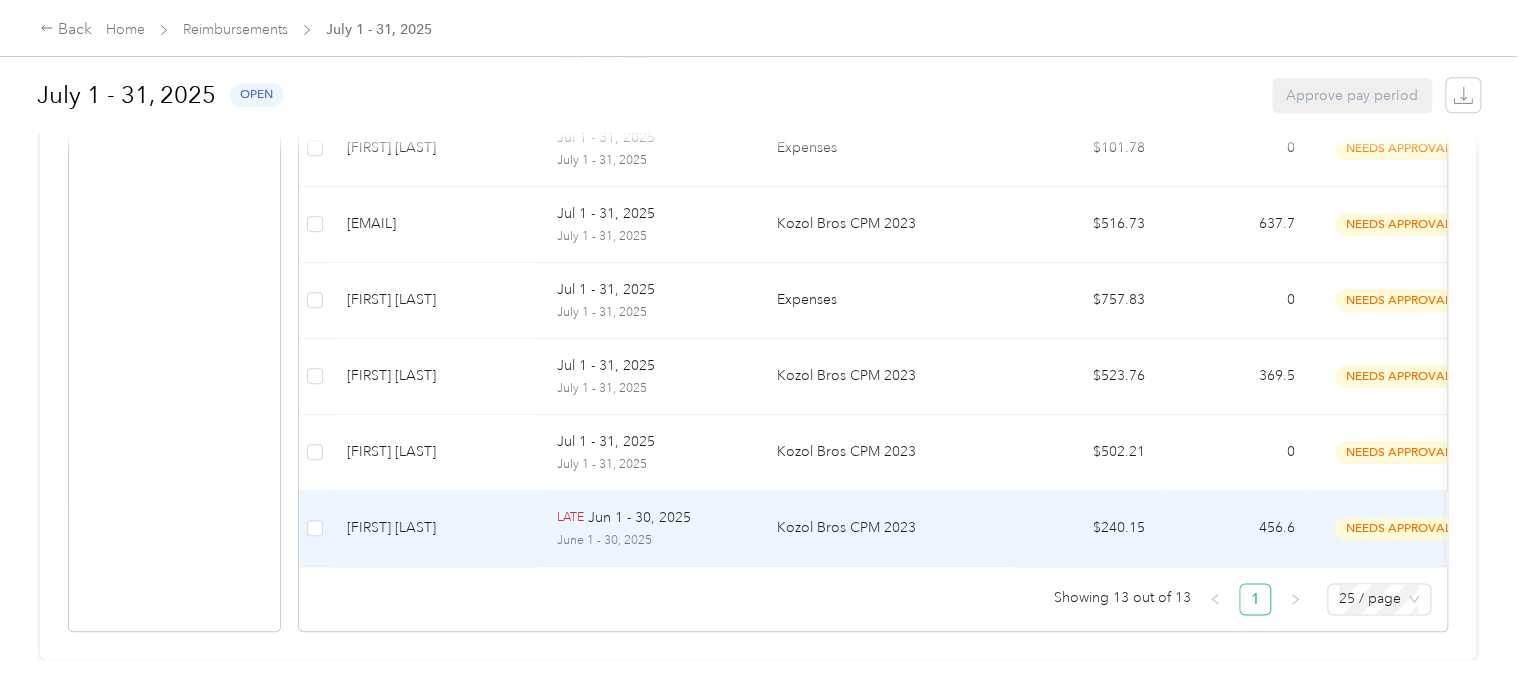 click on "Kozol Bros CPM 2023" at bounding box center (886, 528) 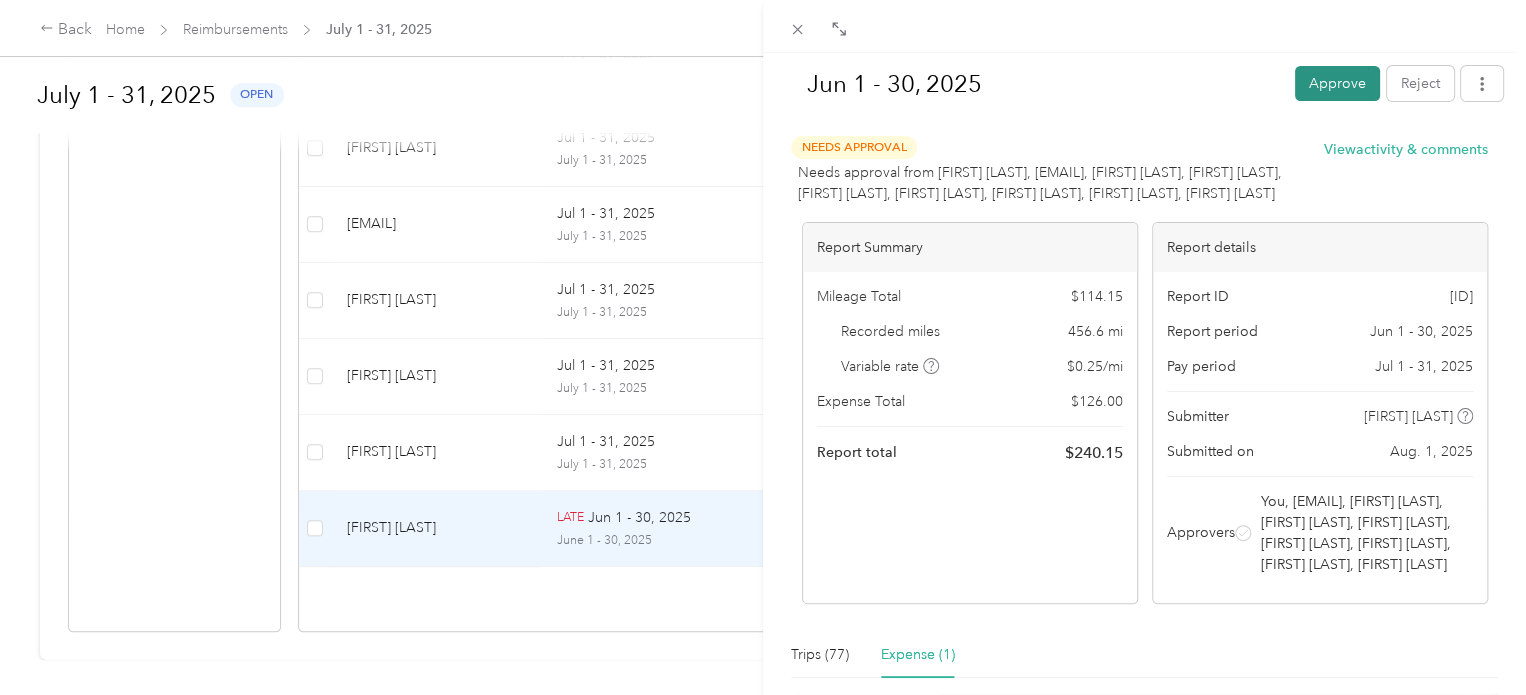 click on "Approve" at bounding box center (1337, 83) 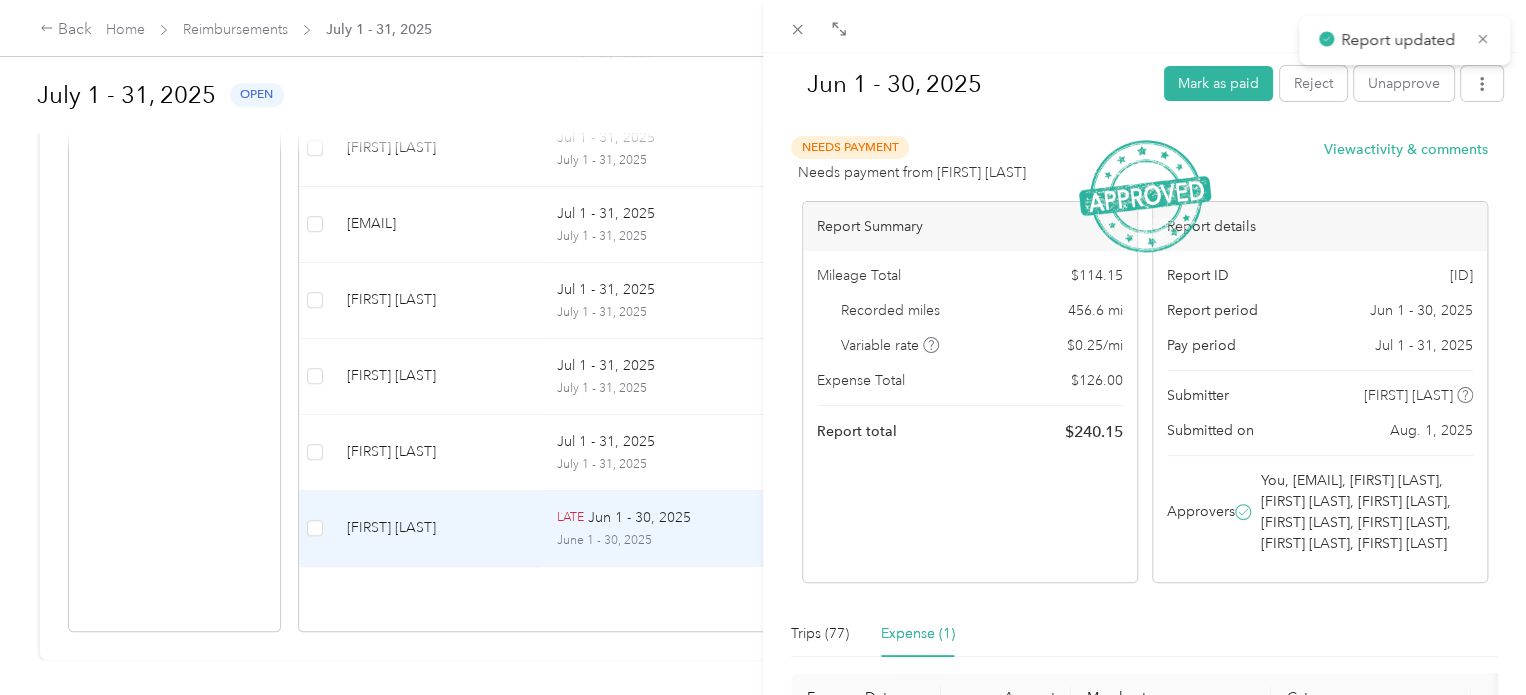 scroll, scrollTop: 987, scrollLeft: 0, axis: vertical 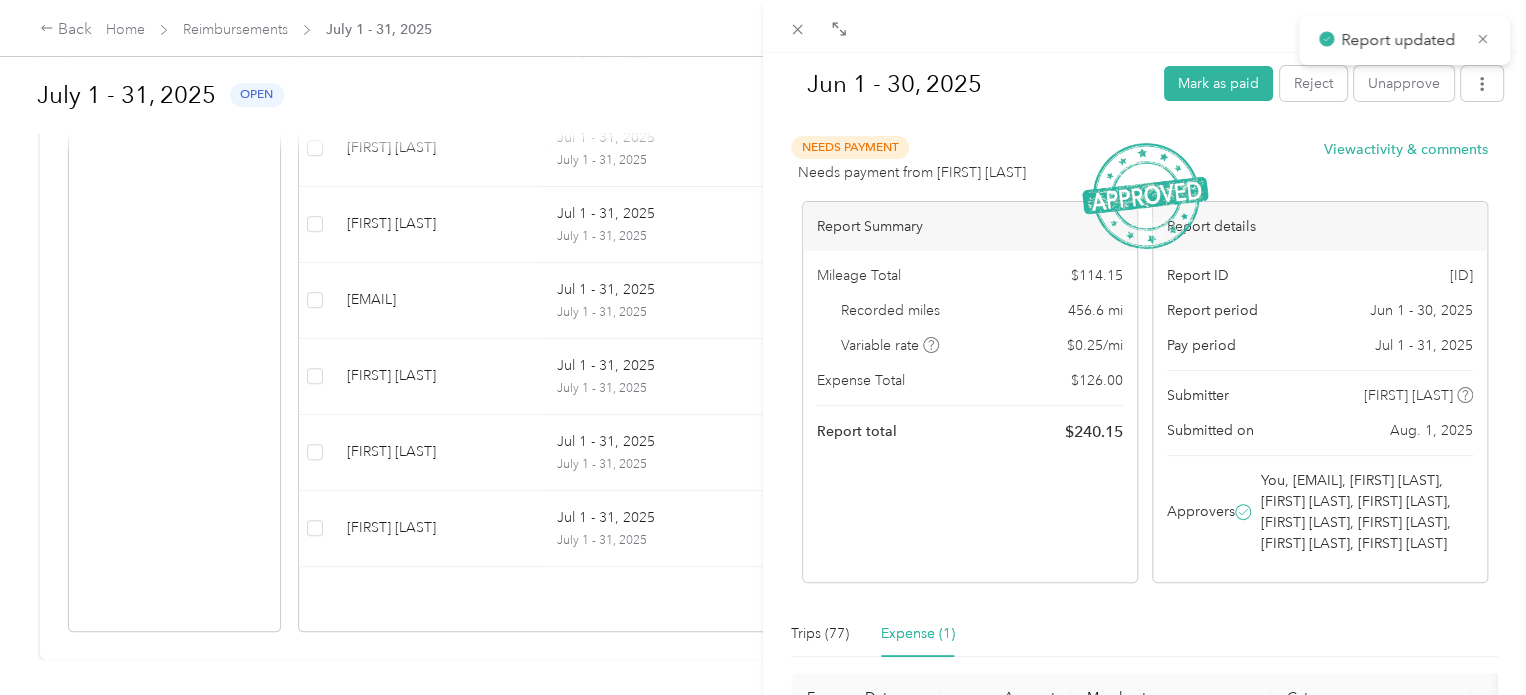 click on "Jun 1 - 30, 2025" at bounding box center [968, 84] 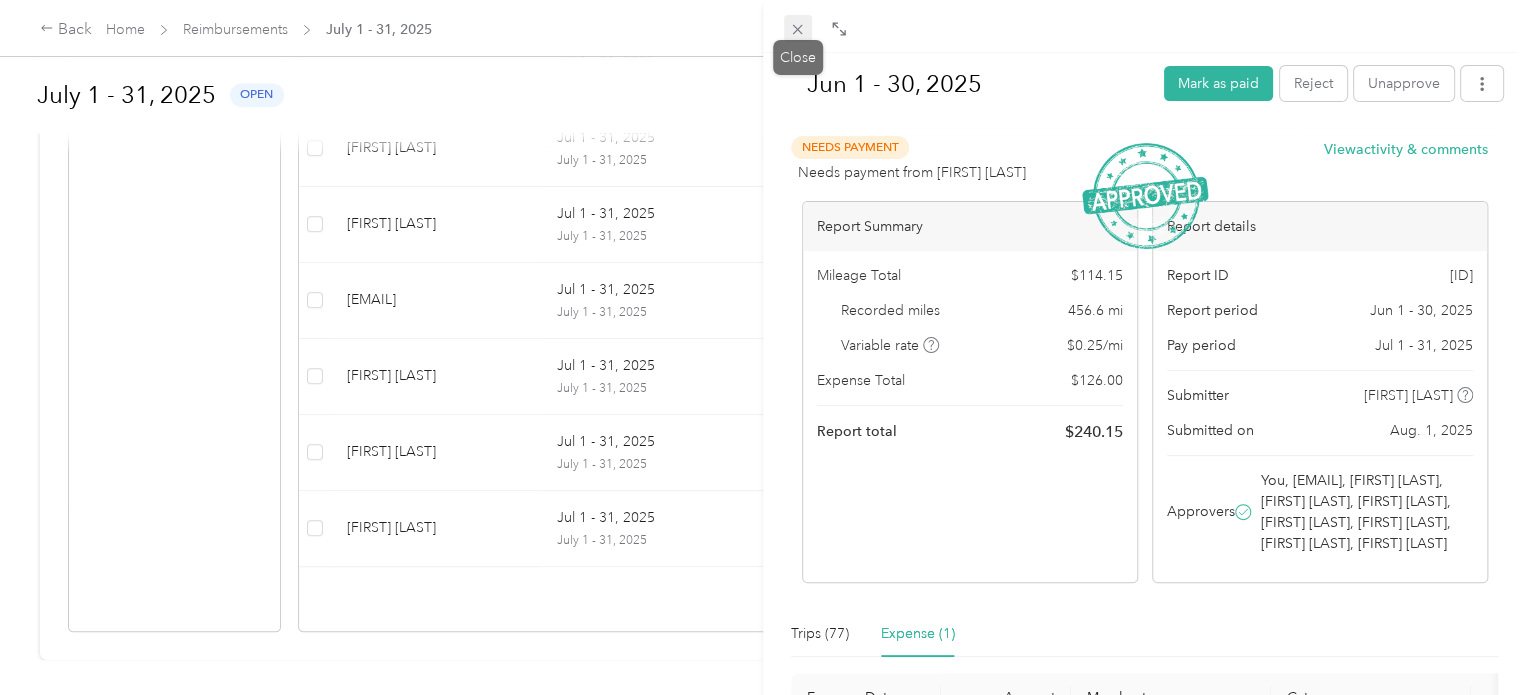 drag, startPoint x: 787, startPoint y: 21, endPoint x: 799, endPoint y: 24, distance: 12.369317 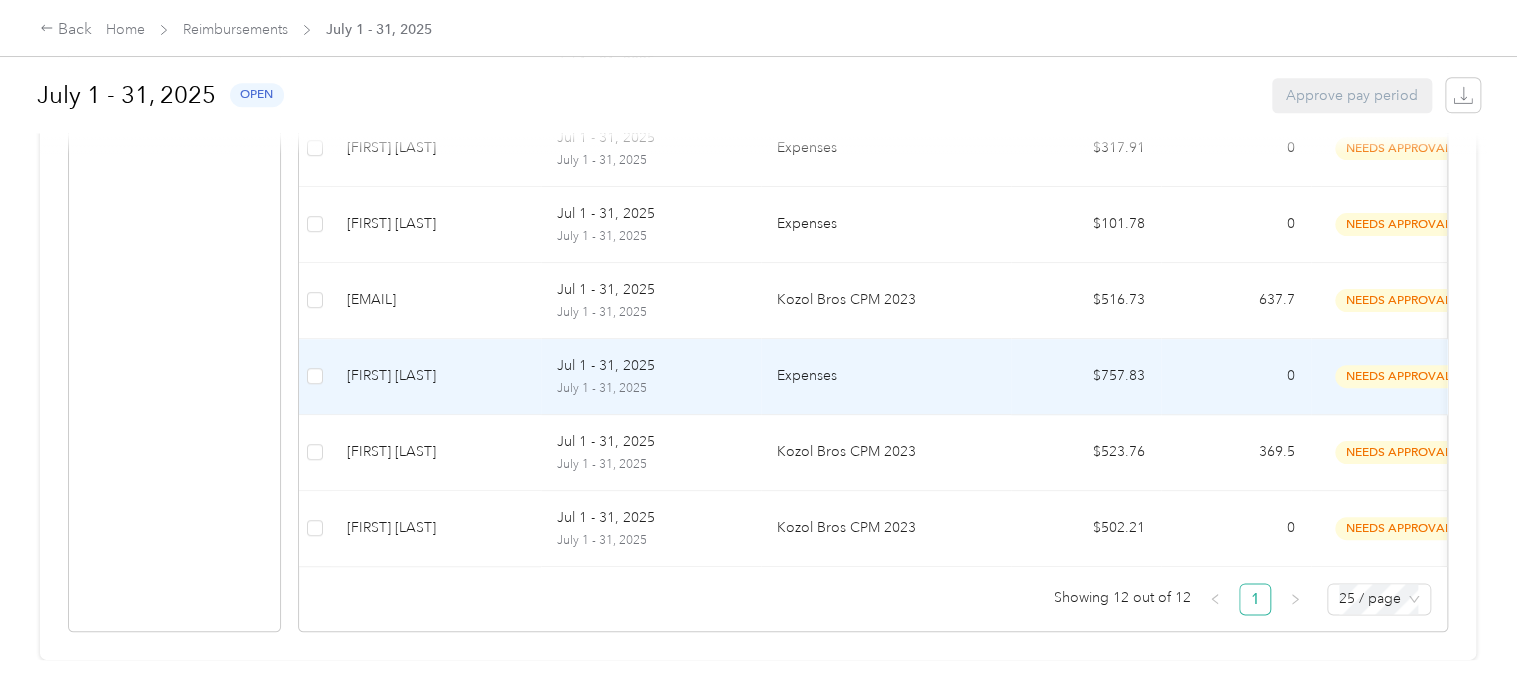 click on "Expenses" at bounding box center (886, 377) 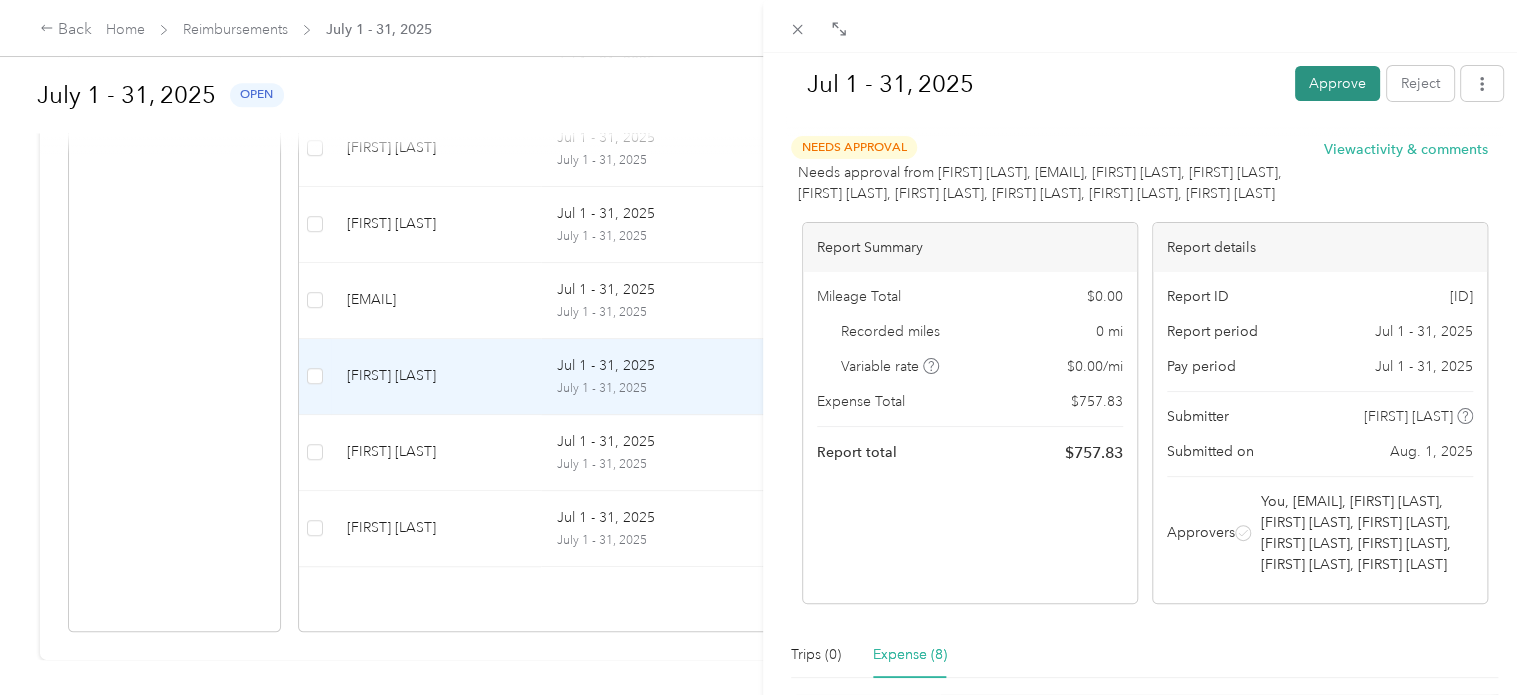 click on "Approve" at bounding box center (1337, 83) 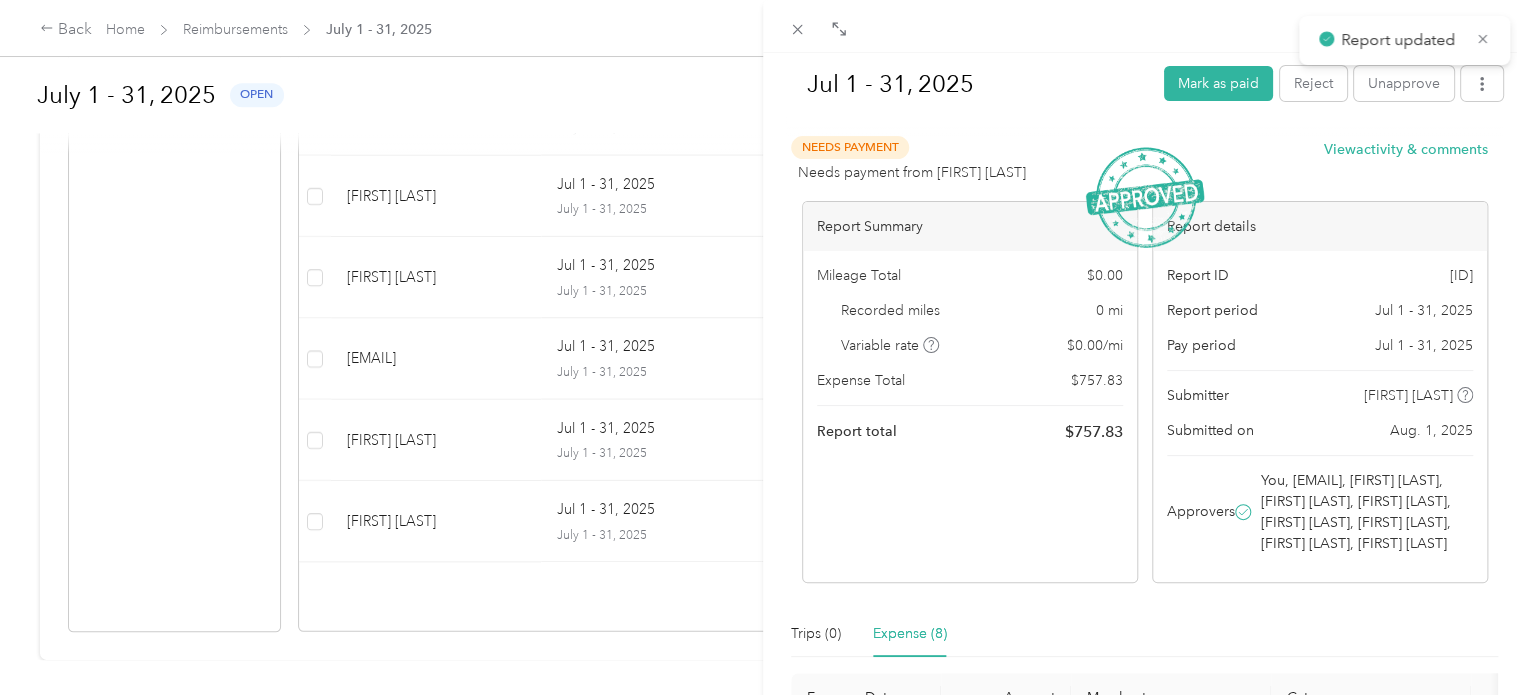 scroll, scrollTop: 911, scrollLeft: 0, axis: vertical 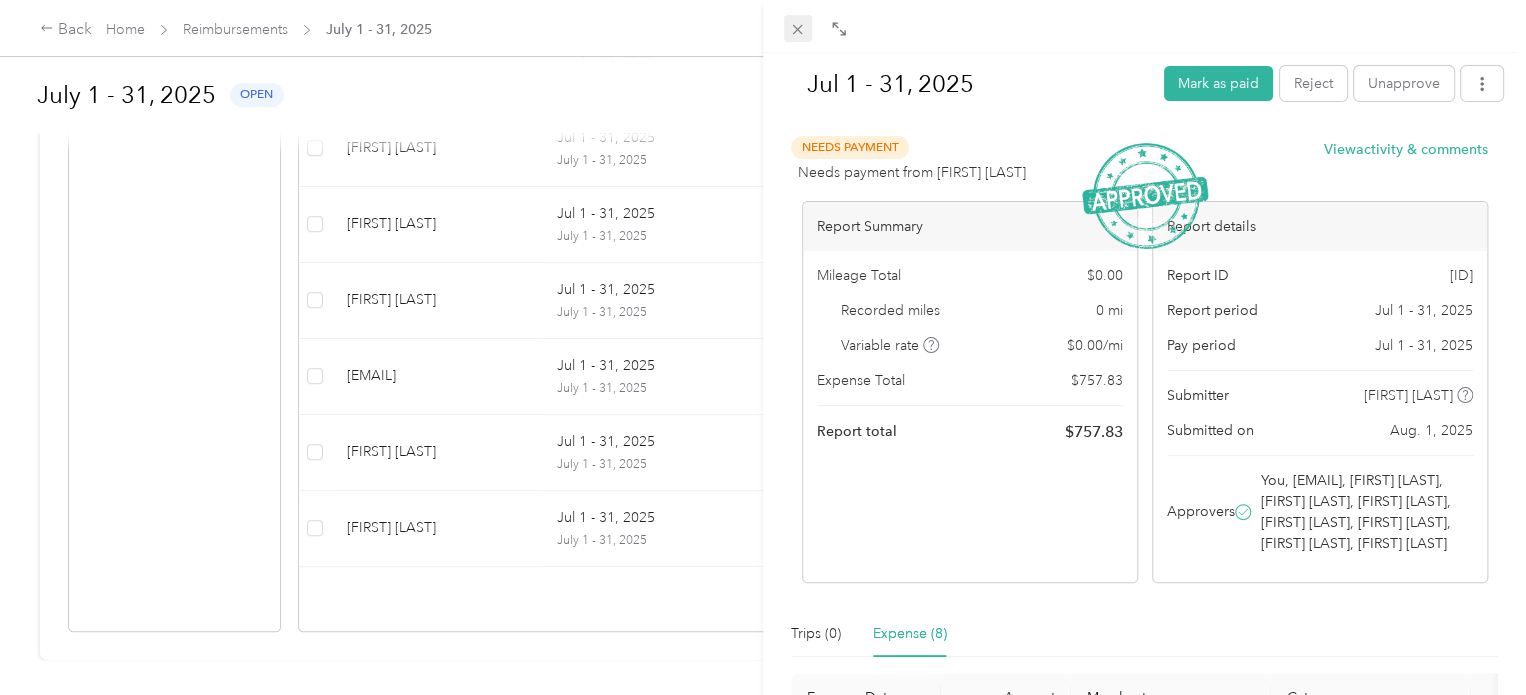 click 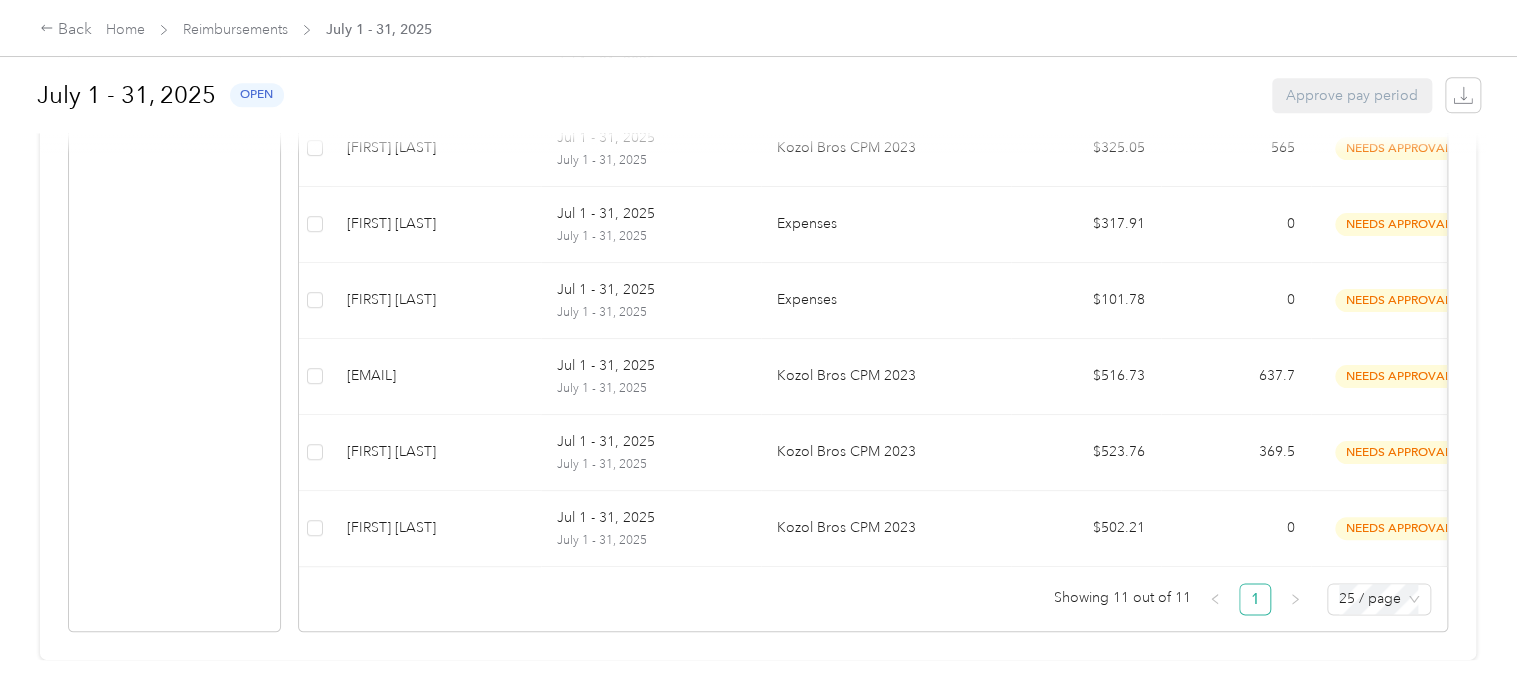 scroll, scrollTop: 347, scrollLeft: 0, axis: vertical 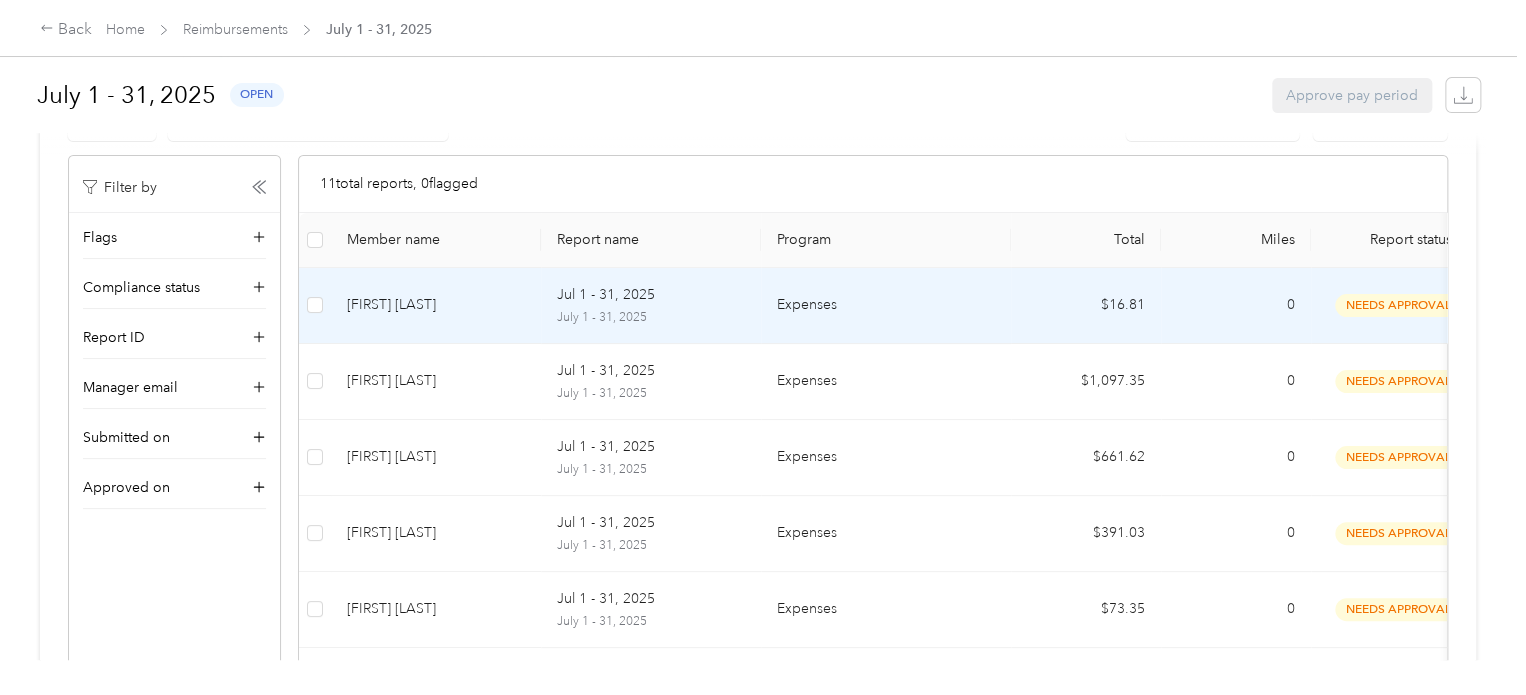 click on "Jul 1 - 31, 2025 July 1 - 31, 2025" at bounding box center [651, 306] 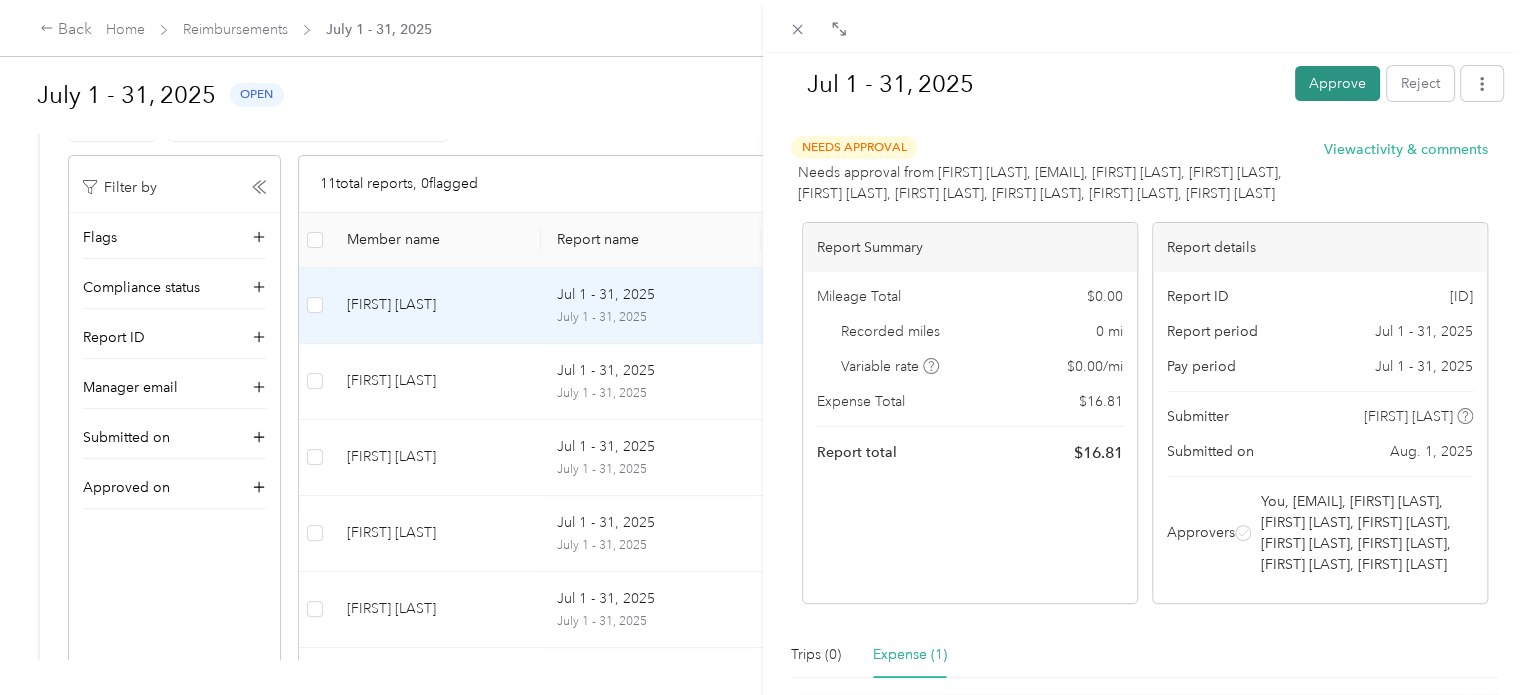 click on "Approve" at bounding box center [1337, 83] 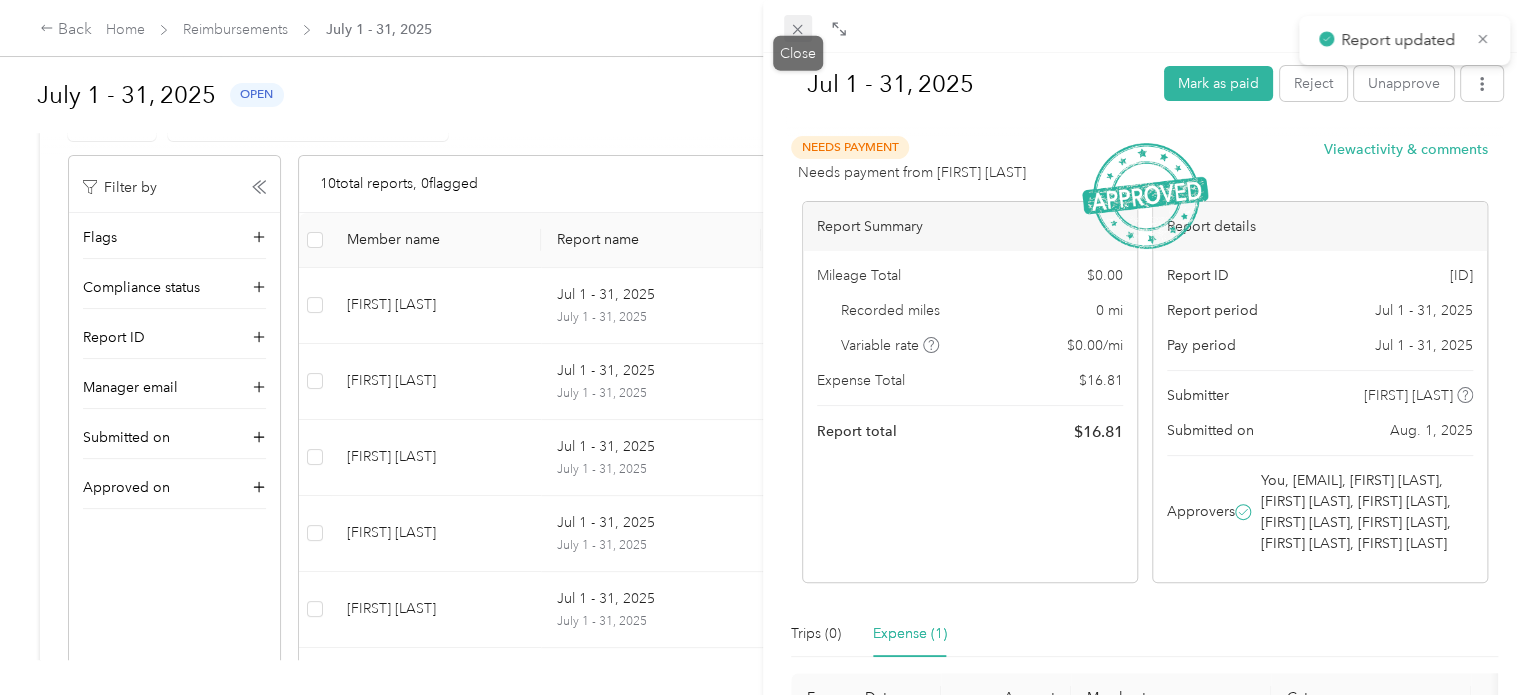 click 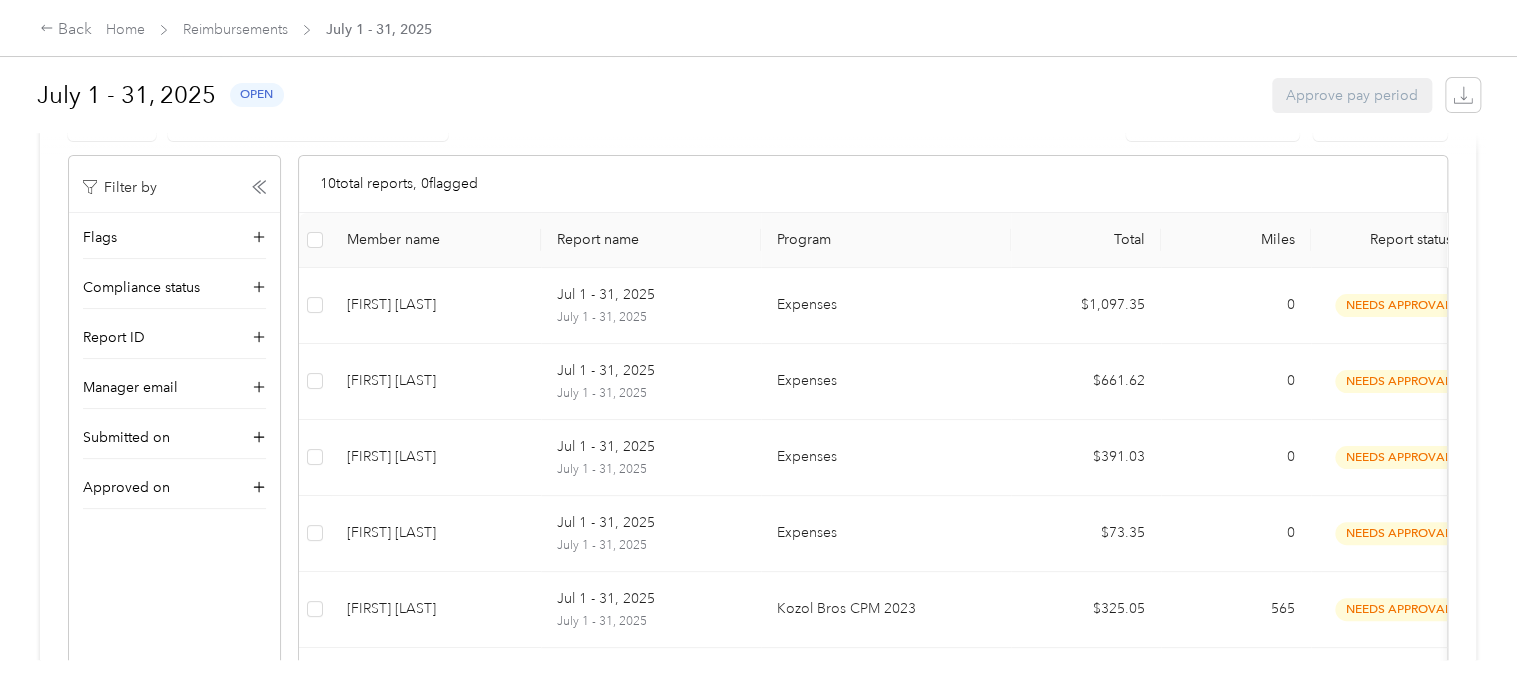 scroll, scrollTop: 835, scrollLeft: 0, axis: vertical 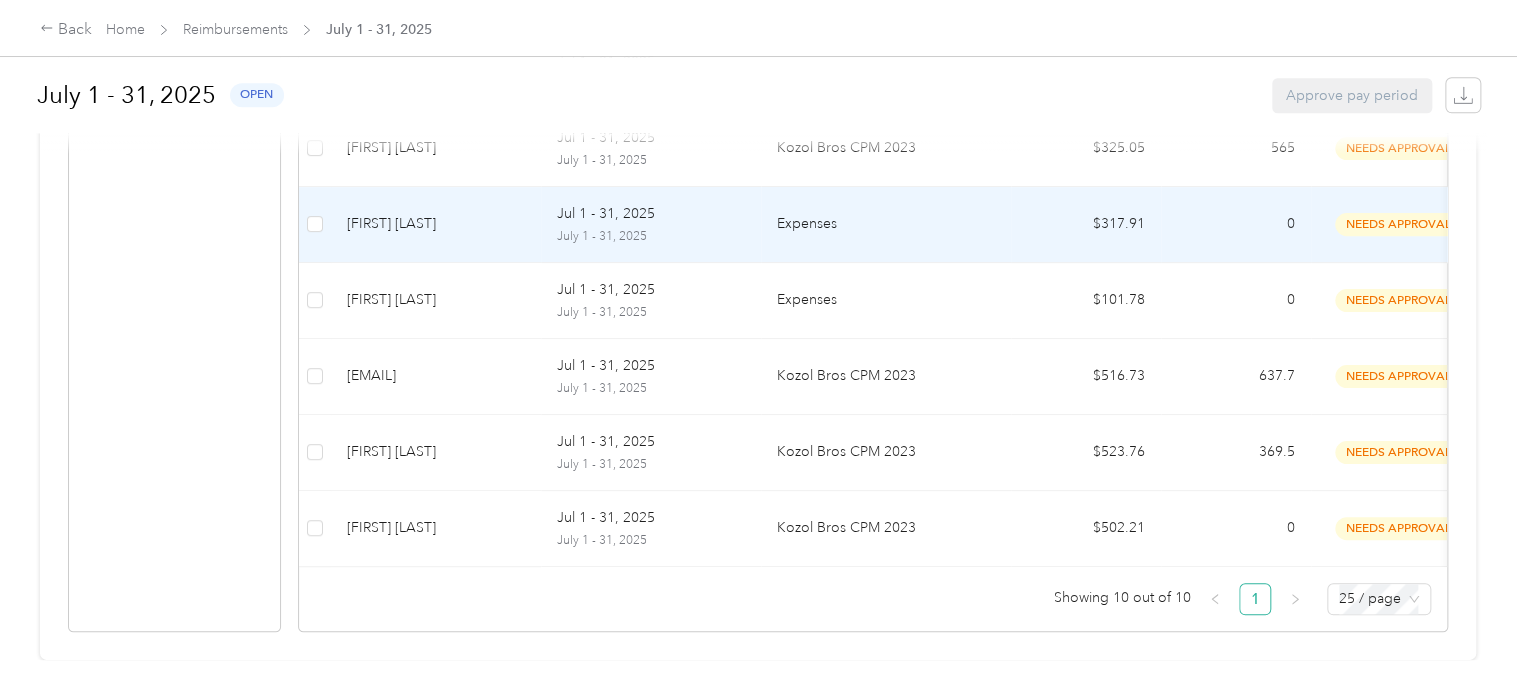 click on "Expenses" at bounding box center (886, 225) 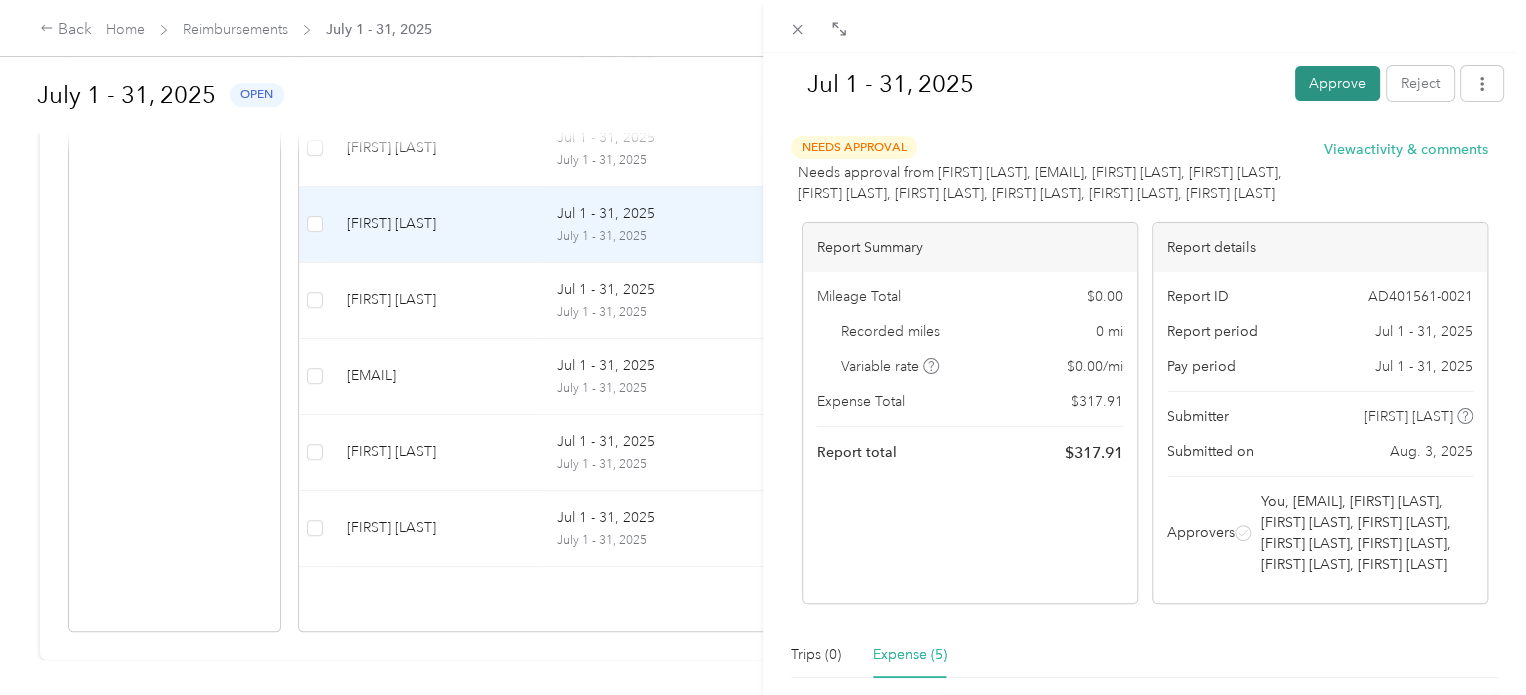 click on "Approve" at bounding box center [1337, 83] 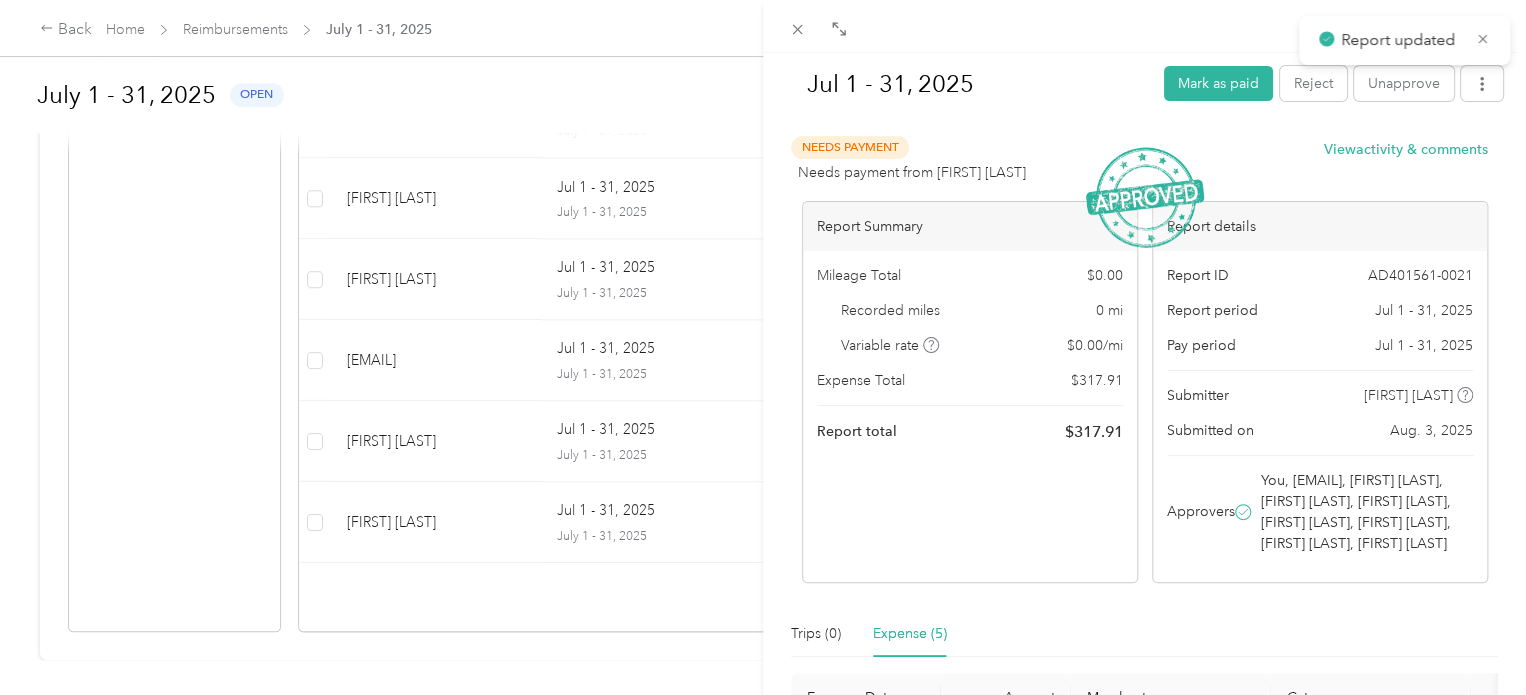 scroll, scrollTop: 760, scrollLeft: 0, axis: vertical 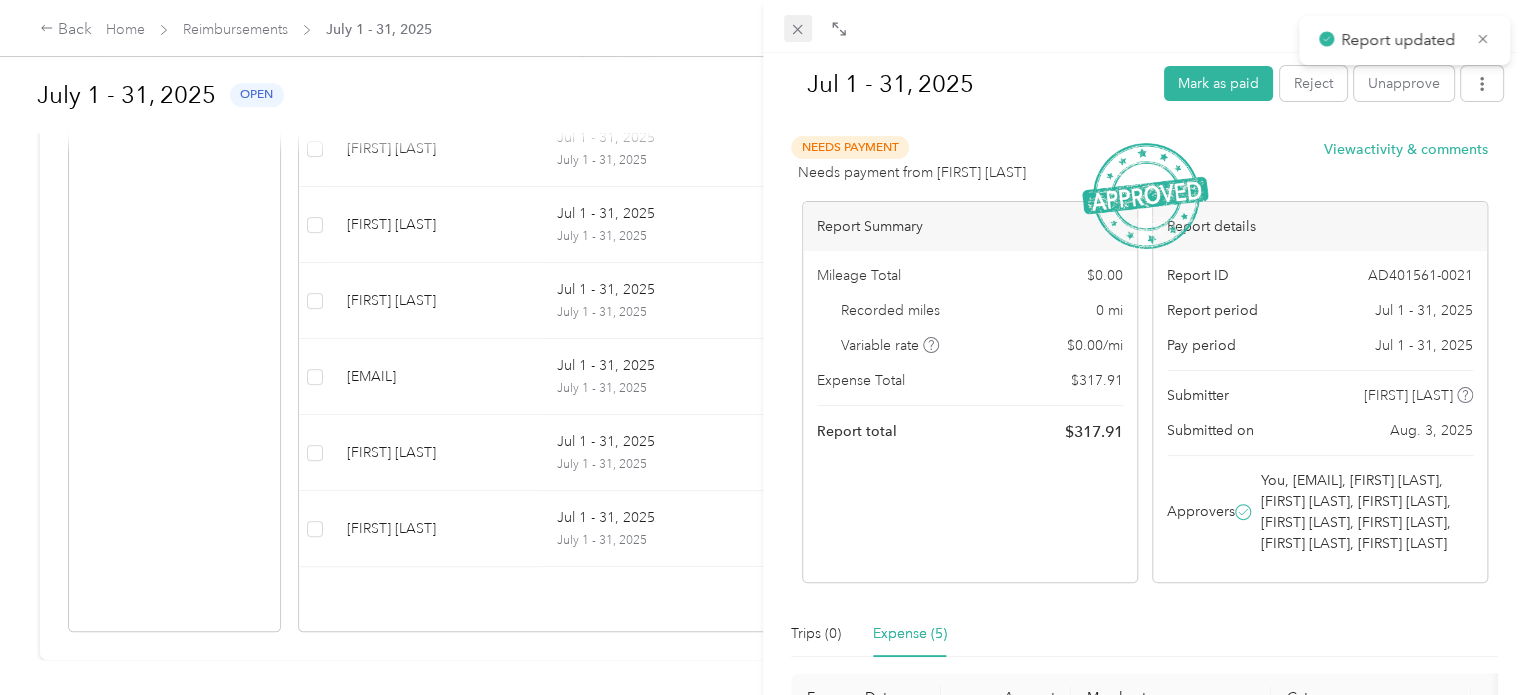 click 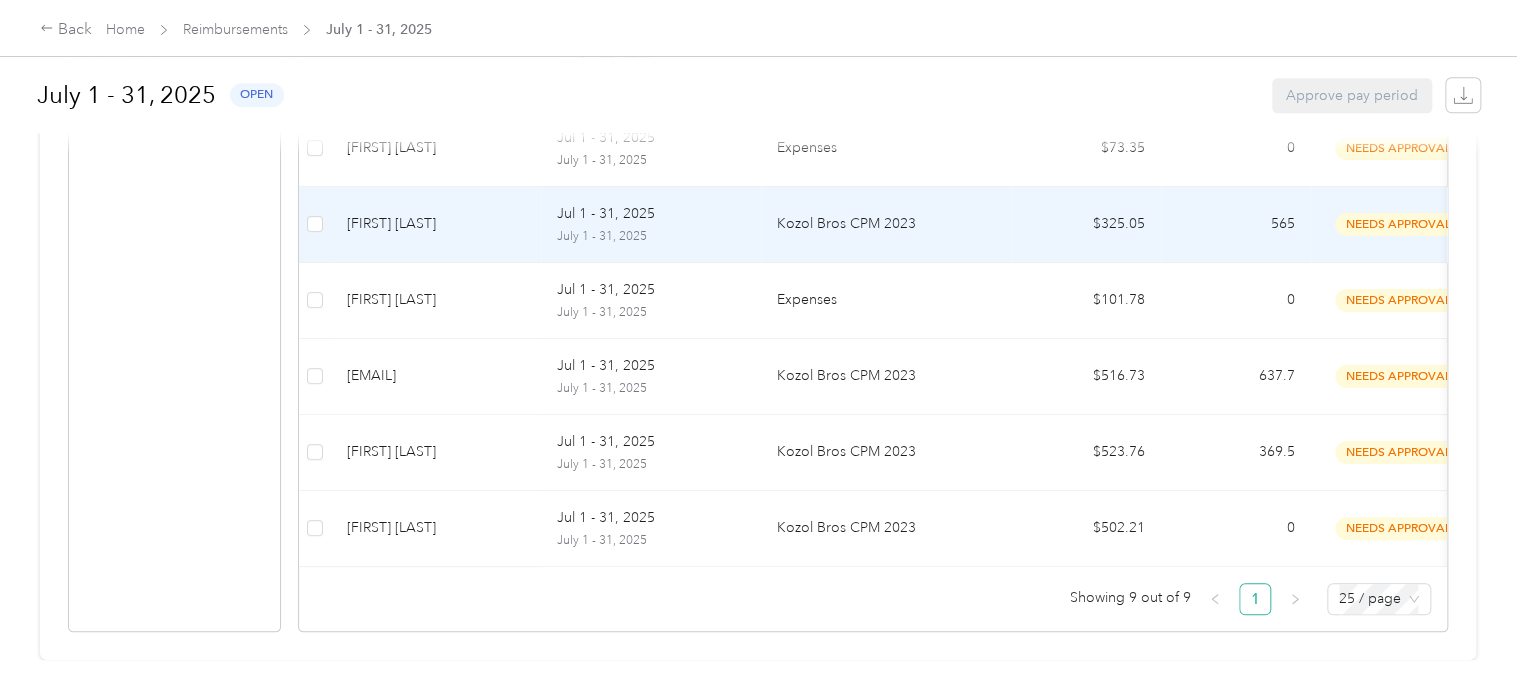 click on "Jul 1 - 31, 2025" at bounding box center (651, 214) 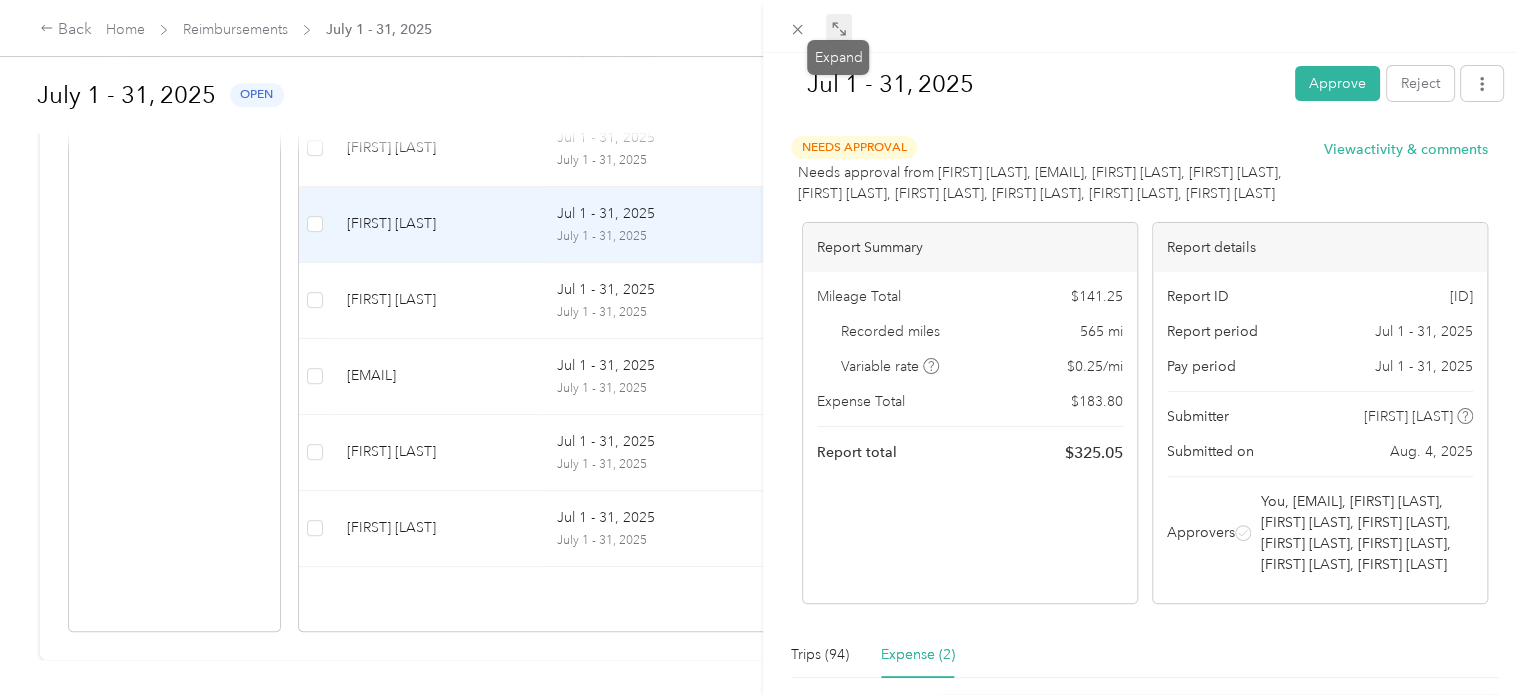 click 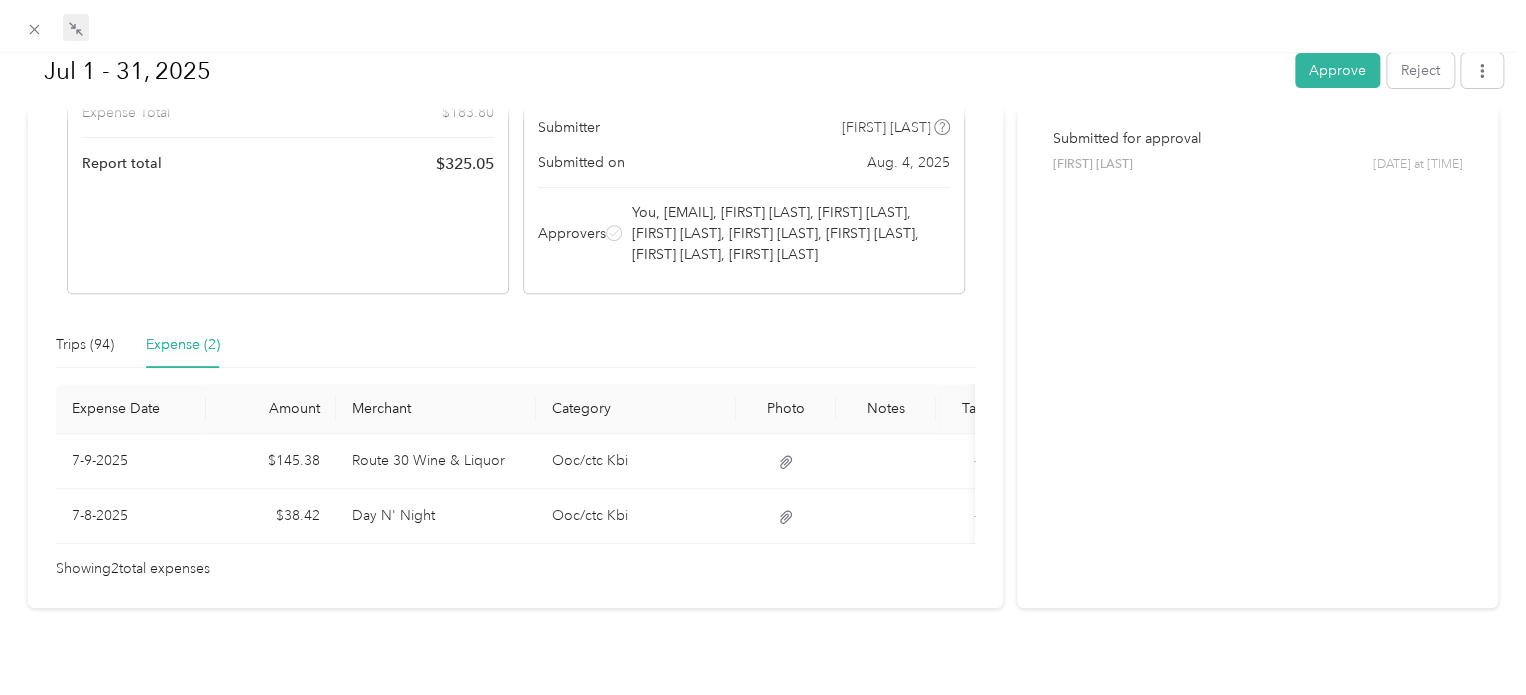 scroll, scrollTop: 366, scrollLeft: 0, axis: vertical 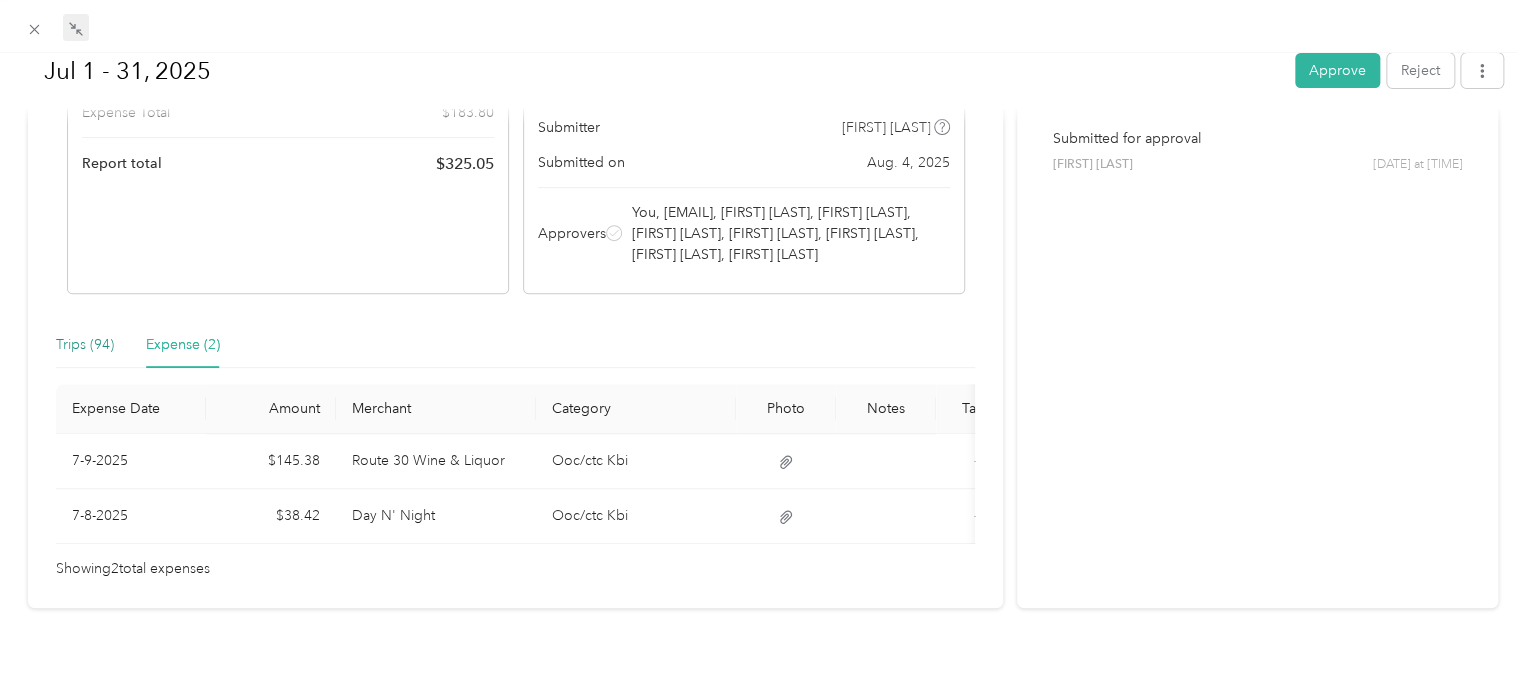 click on "Trips (94)" at bounding box center (85, 345) 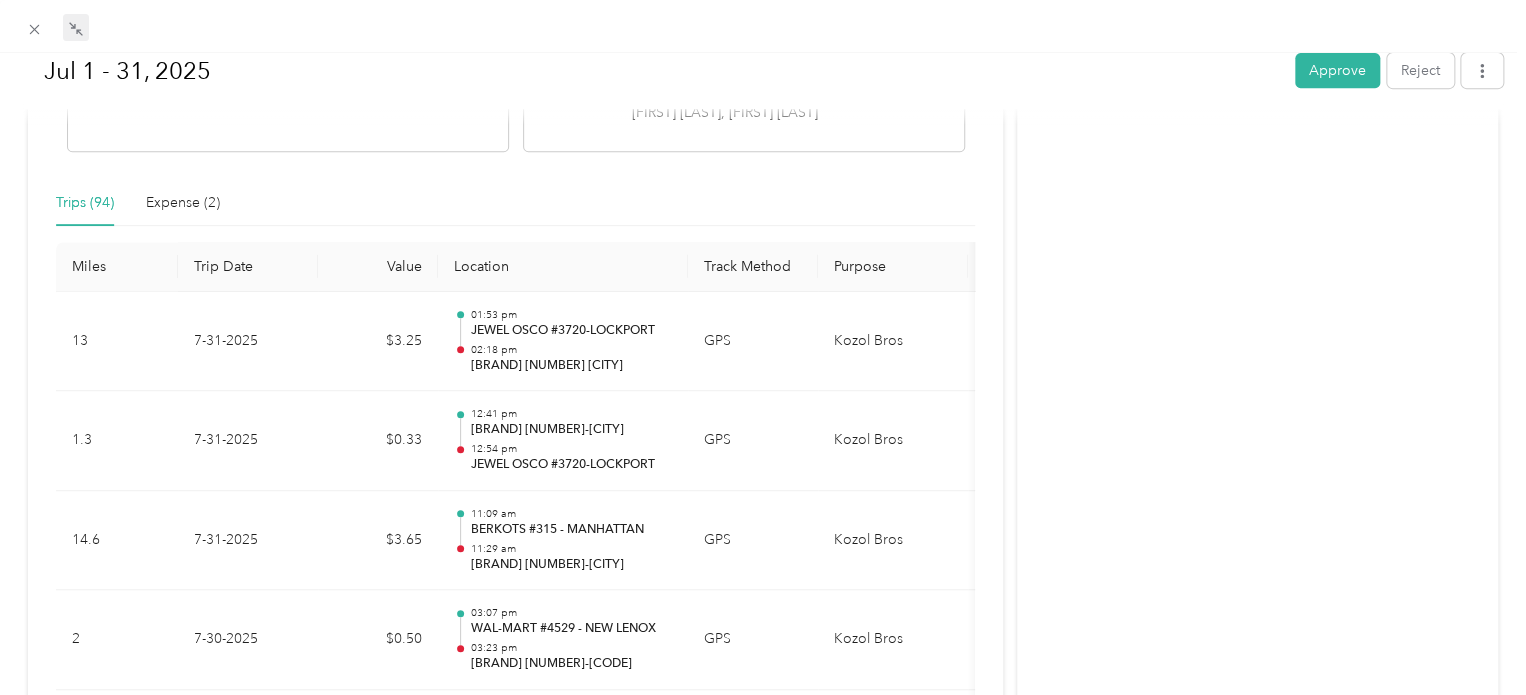 scroll, scrollTop: 0, scrollLeft: 0, axis: both 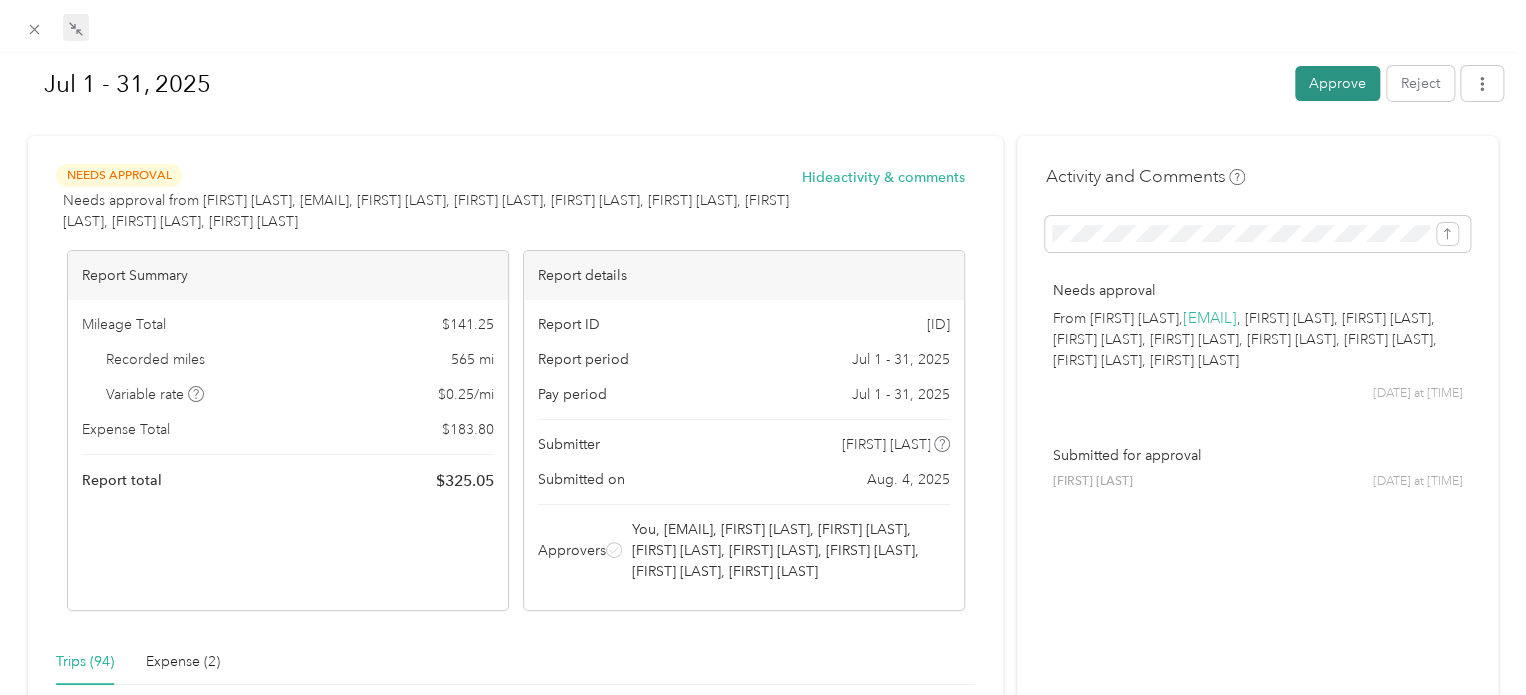 click on "Approve" at bounding box center (1337, 83) 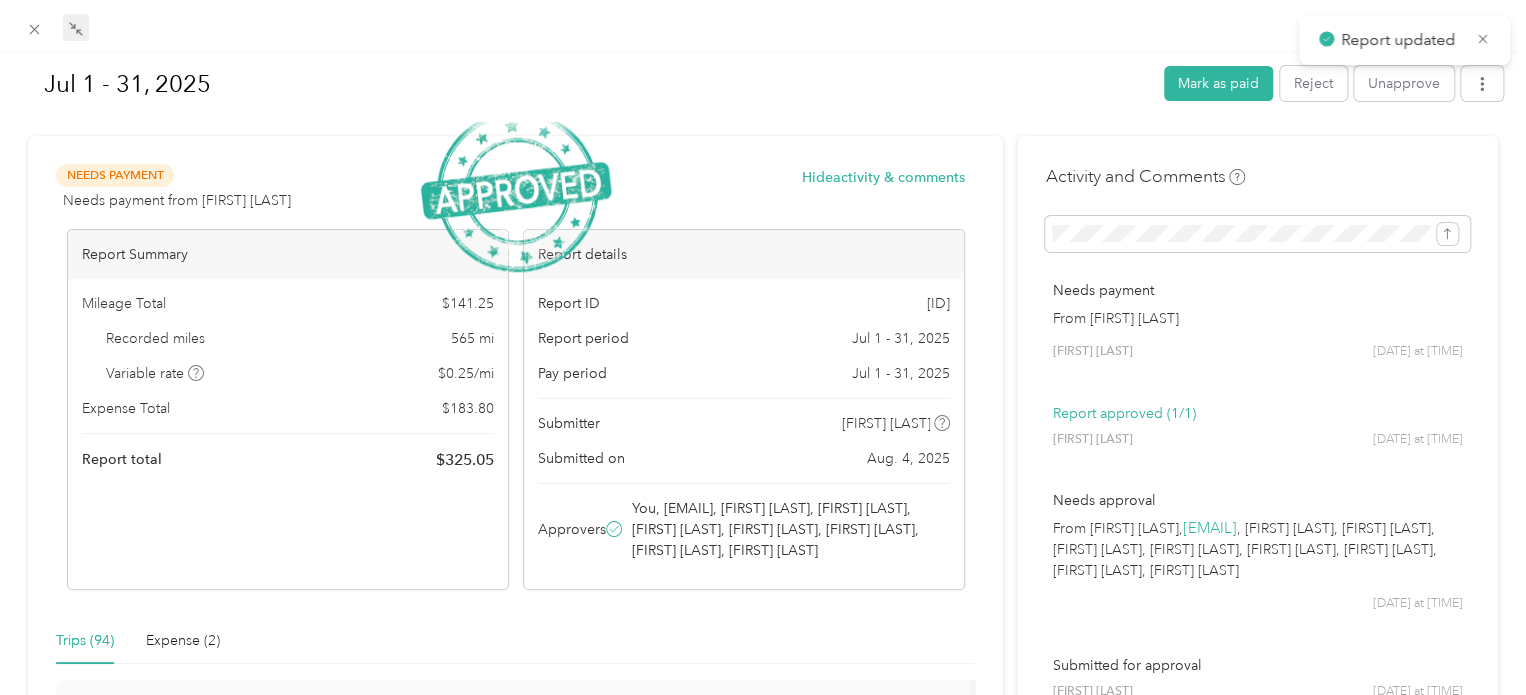 scroll, scrollTop: 684, scrollLeft: 0, axis: vertical 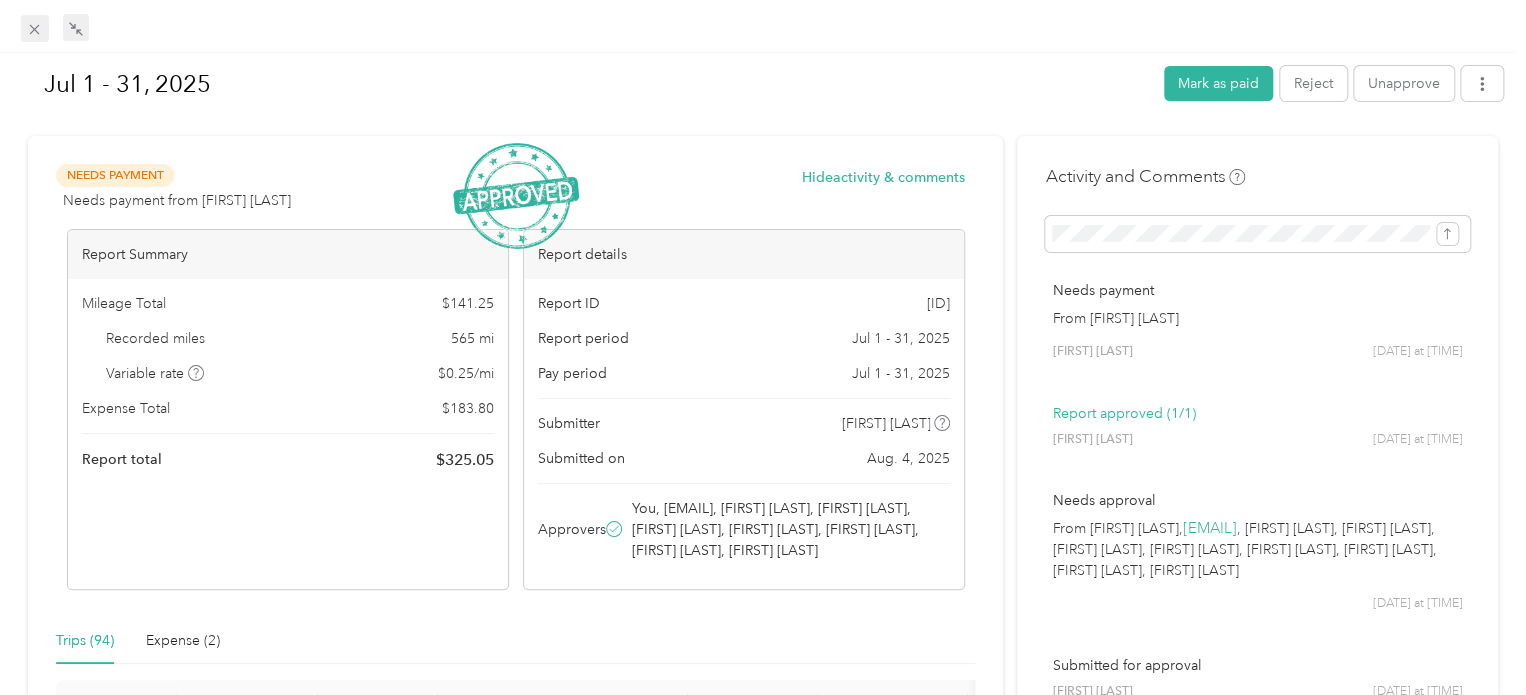 click 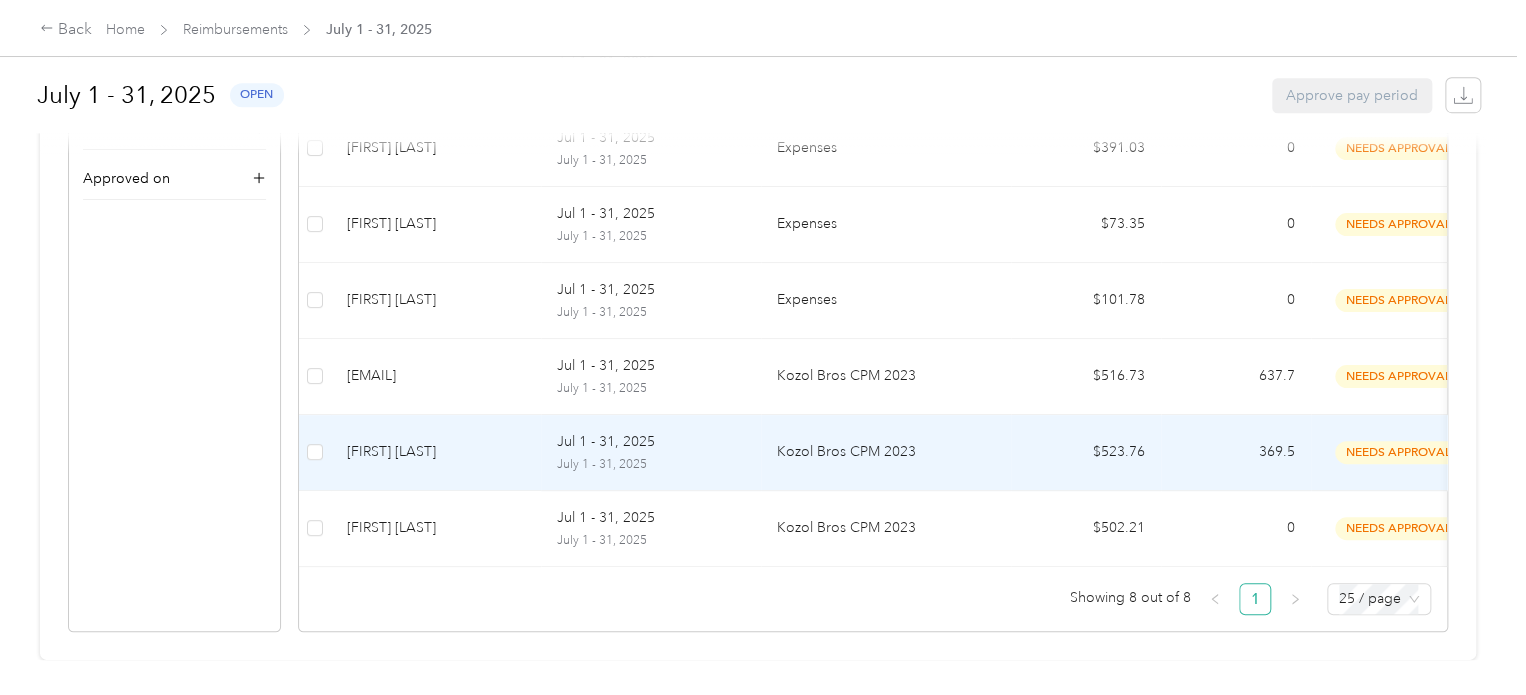 click on "Jul 1 - 31, 2025" at bounding box center (651, 442) 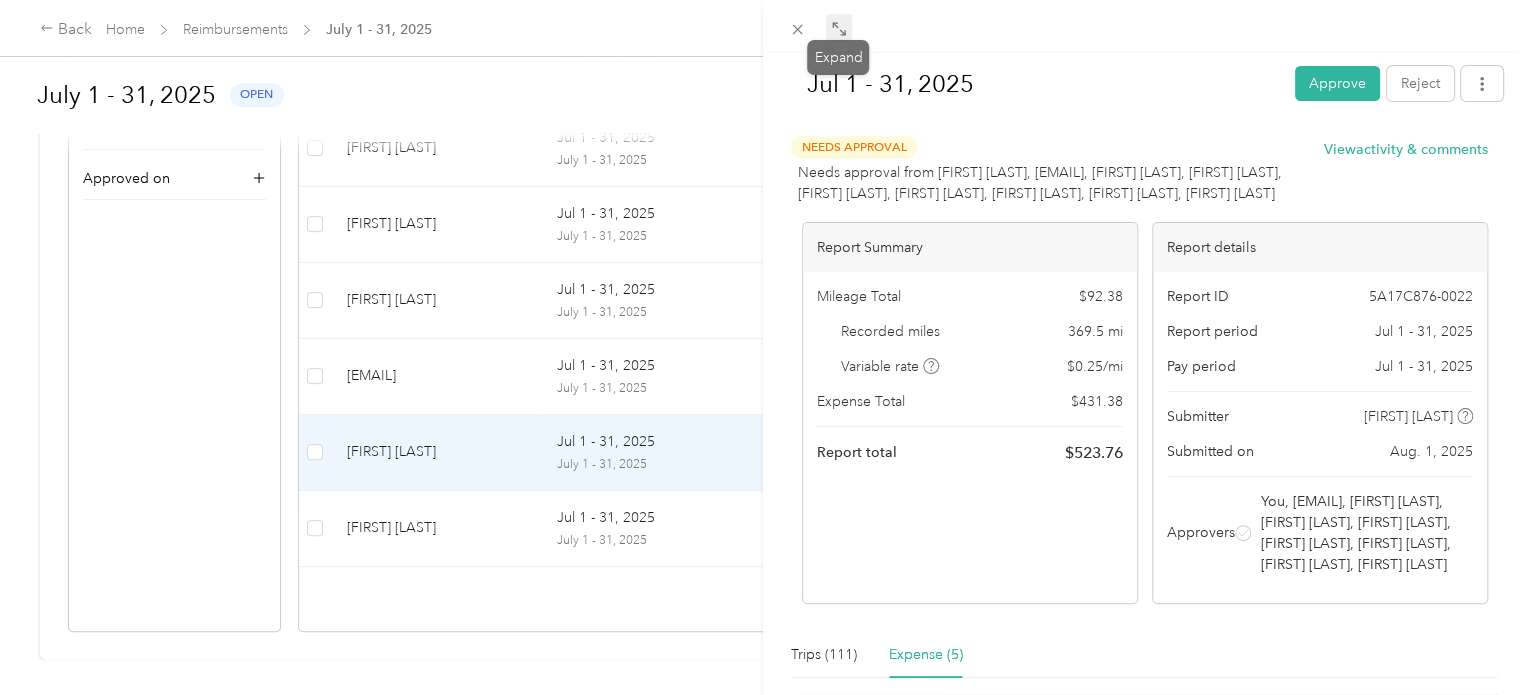 click 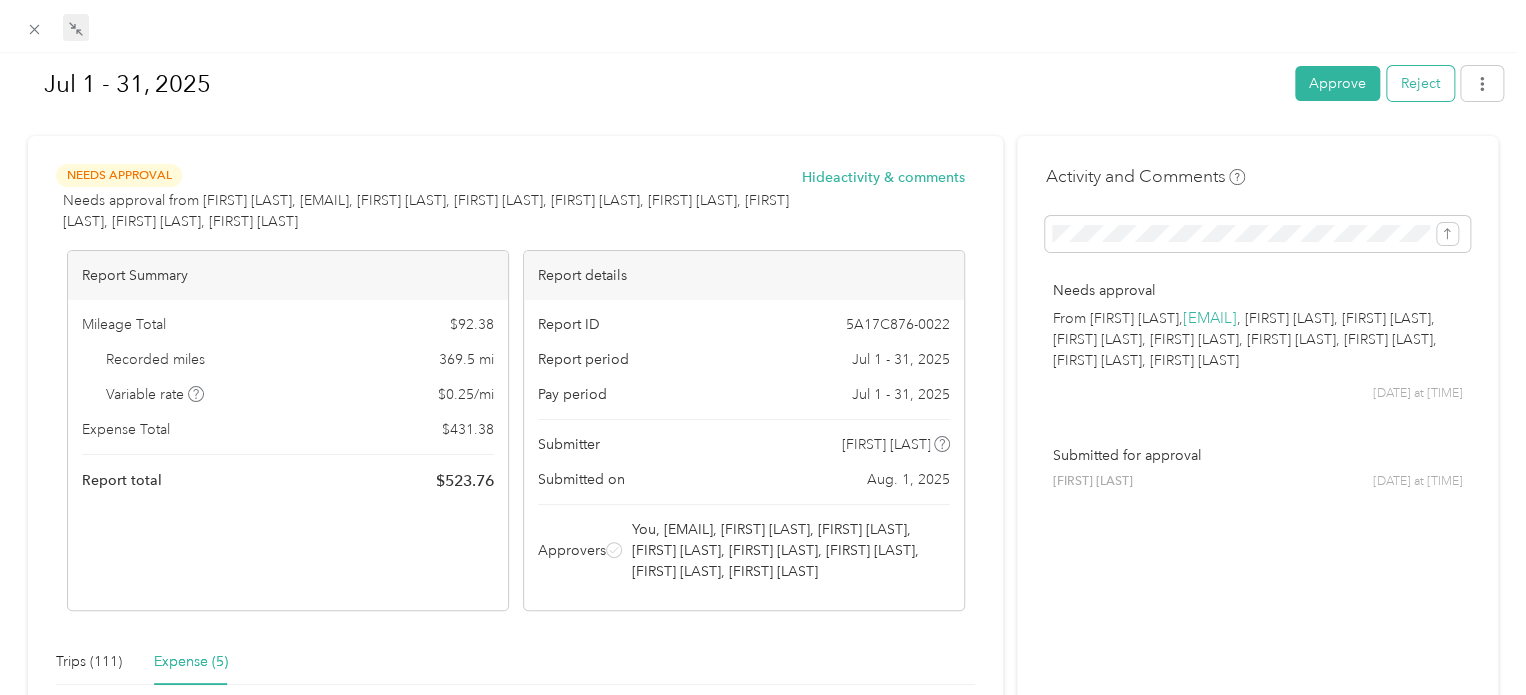 click on "Reject" at bounding box center (1420, 83) 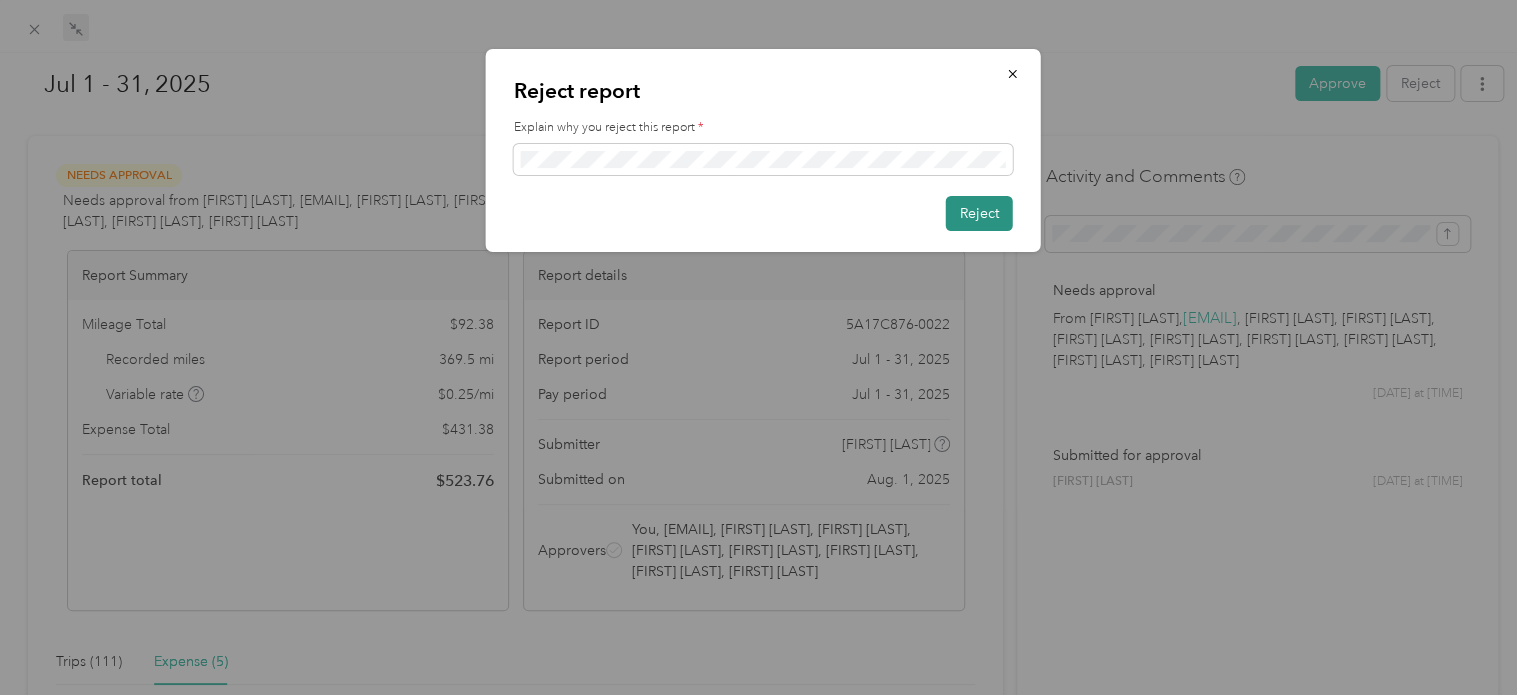 click on "Reject" at bounding box center [979, 213] 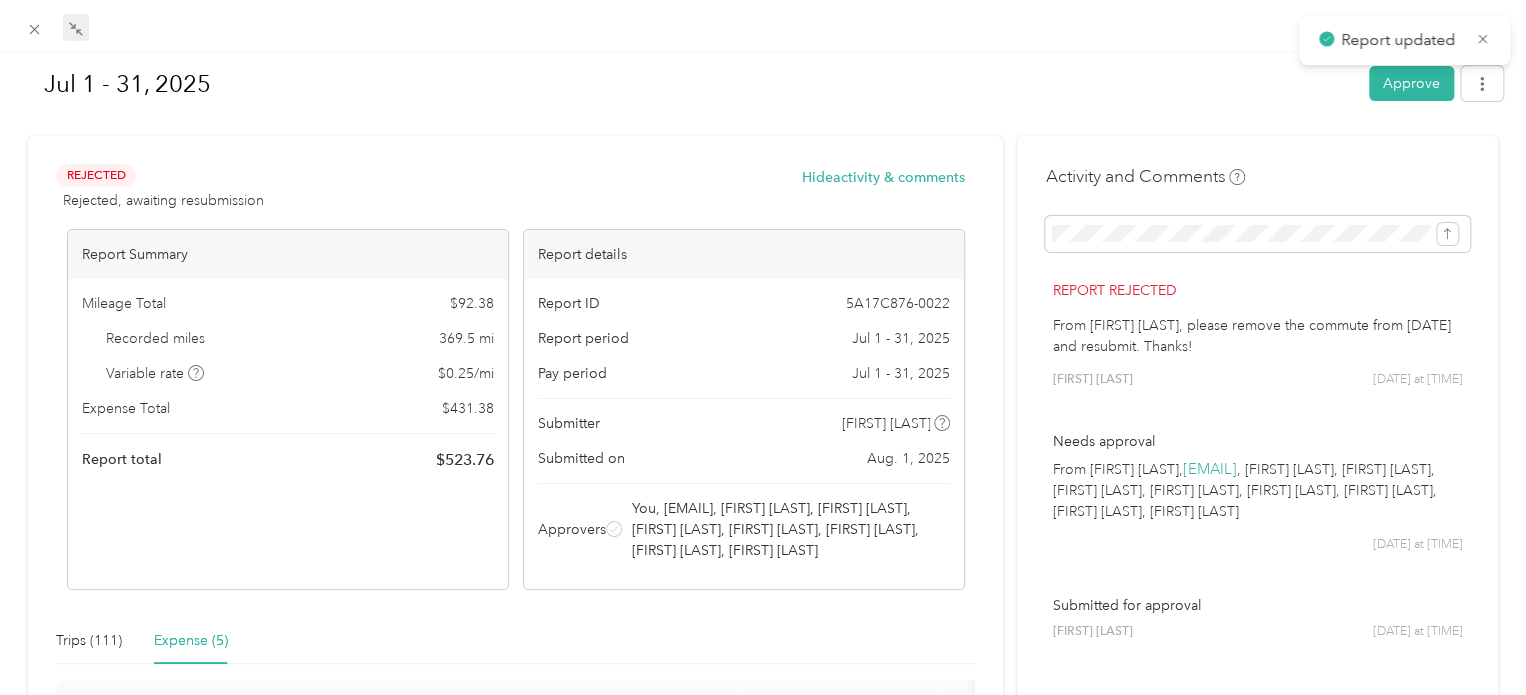 scroll, scrollTop: 608, scrollLeft: 0, axis: vertical 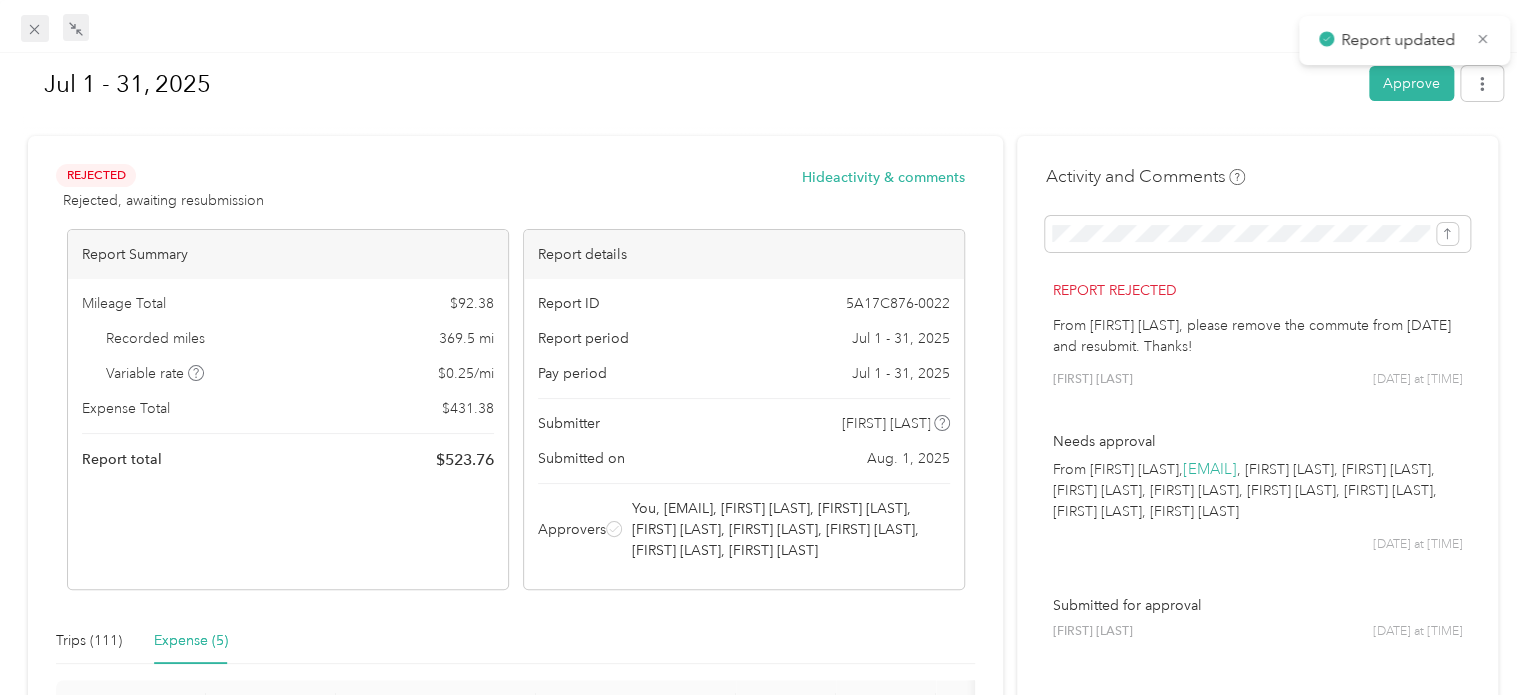 click 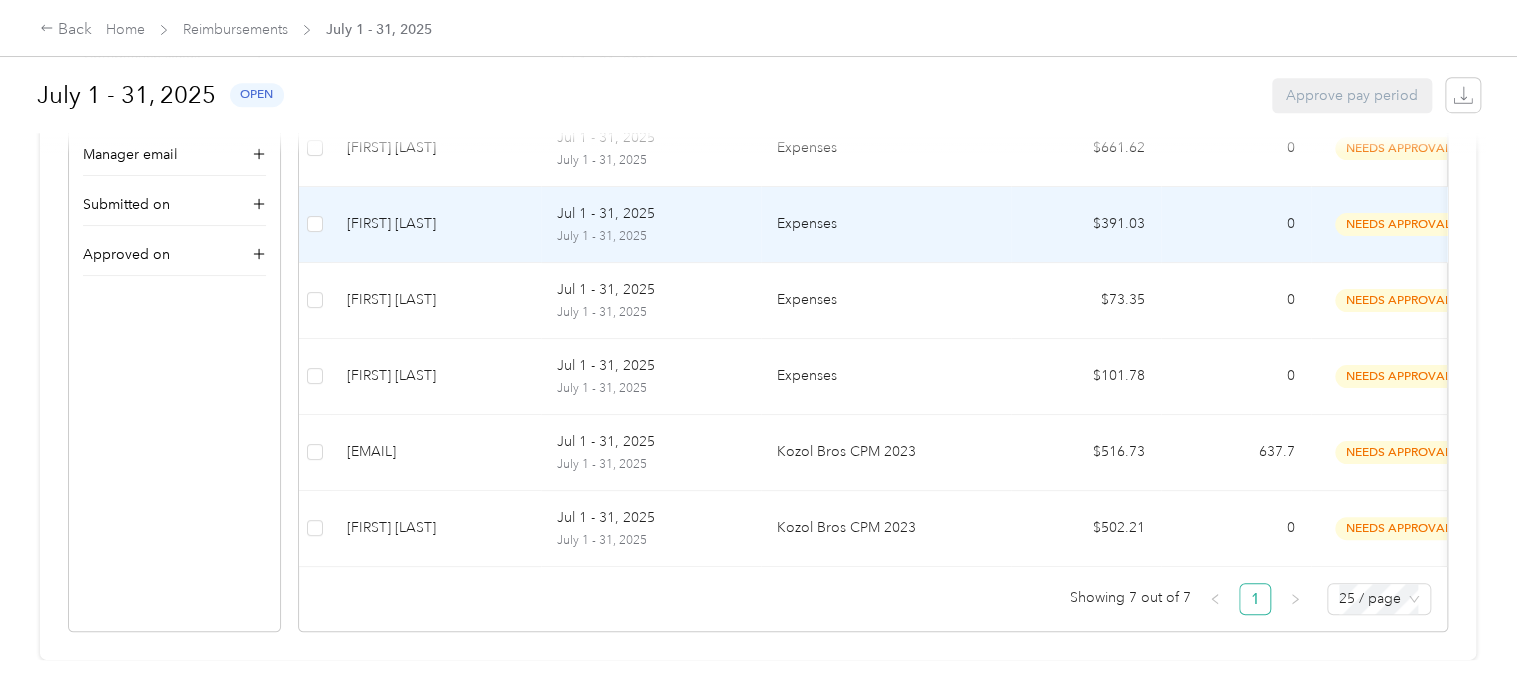 click on "Jul 1 - 31, 2025 July 1 - 31, 2025" at bounding box center [651, 225] 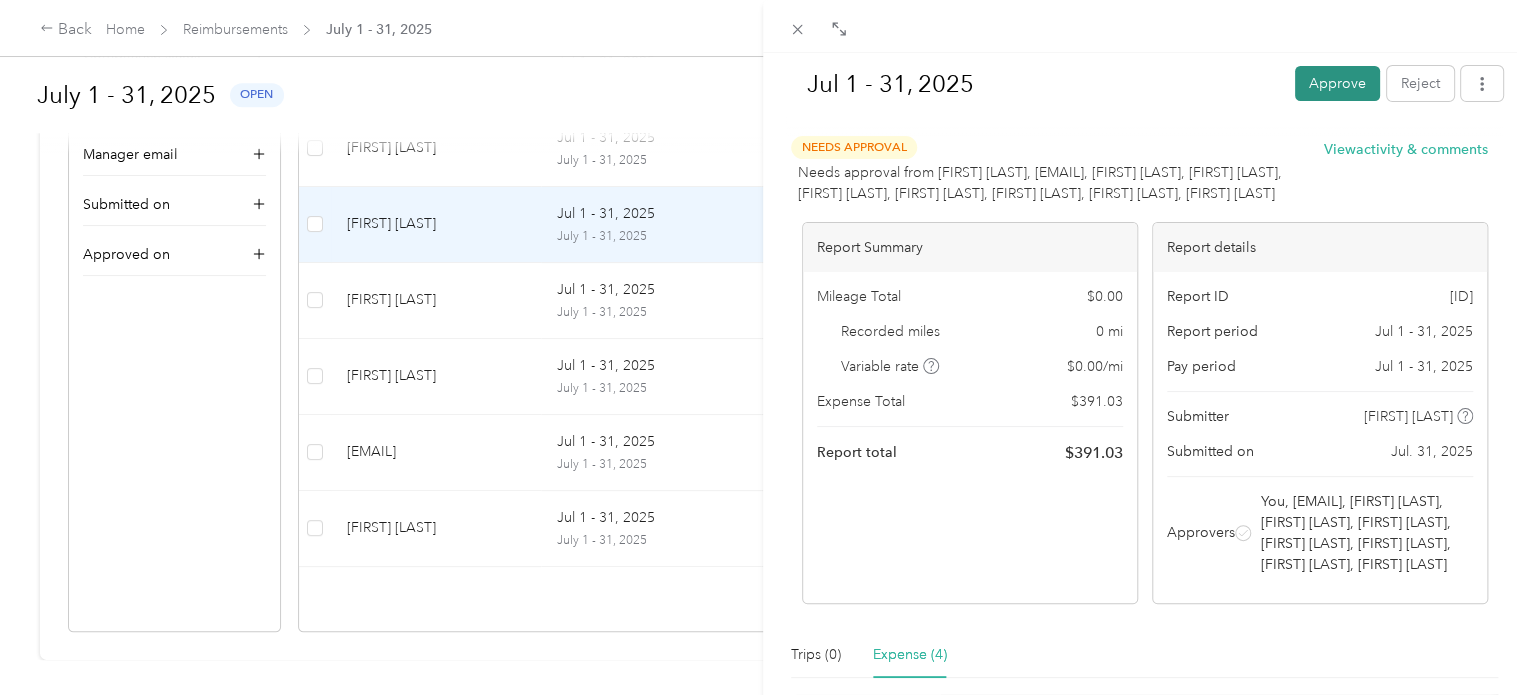 click on "Approve" at bounding box center [1337, 83] 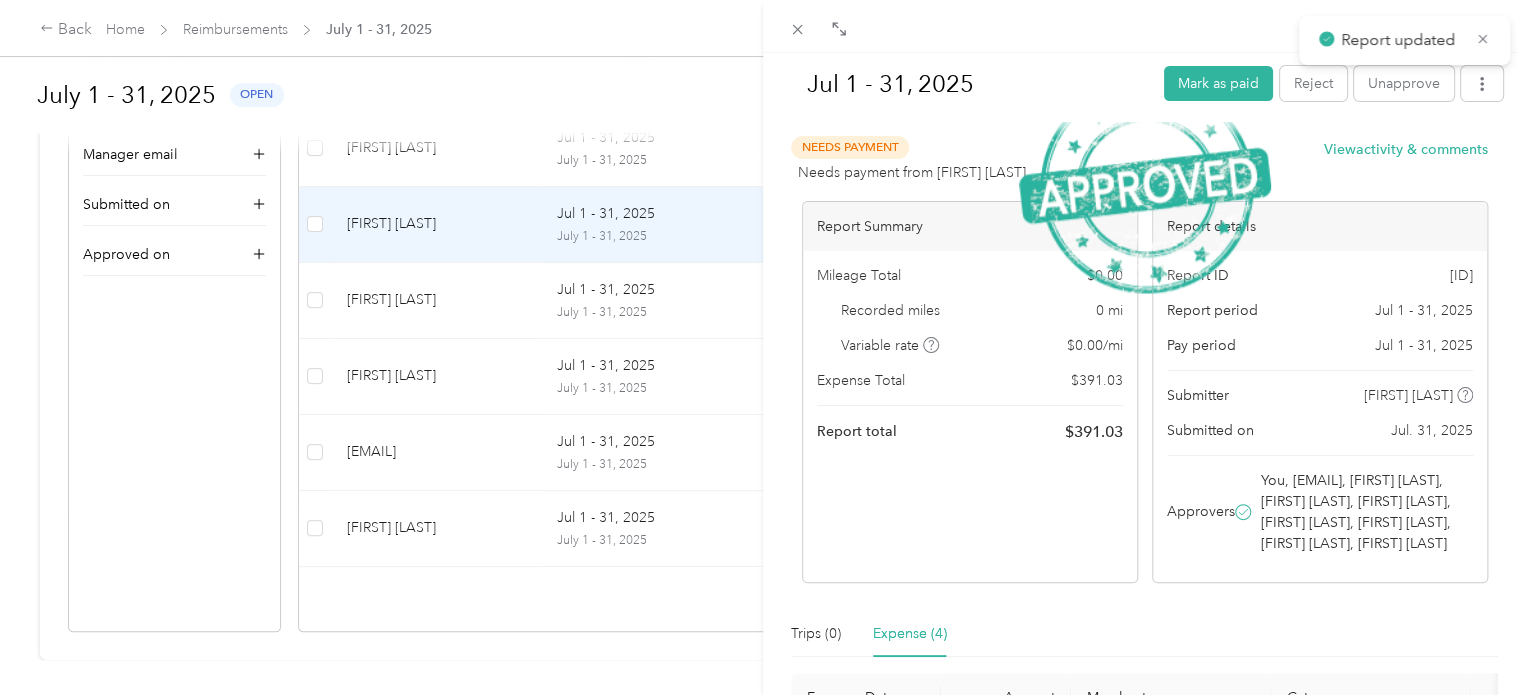 scroll, scrollTop: 532, scrollLeft: 0, axis: vertical 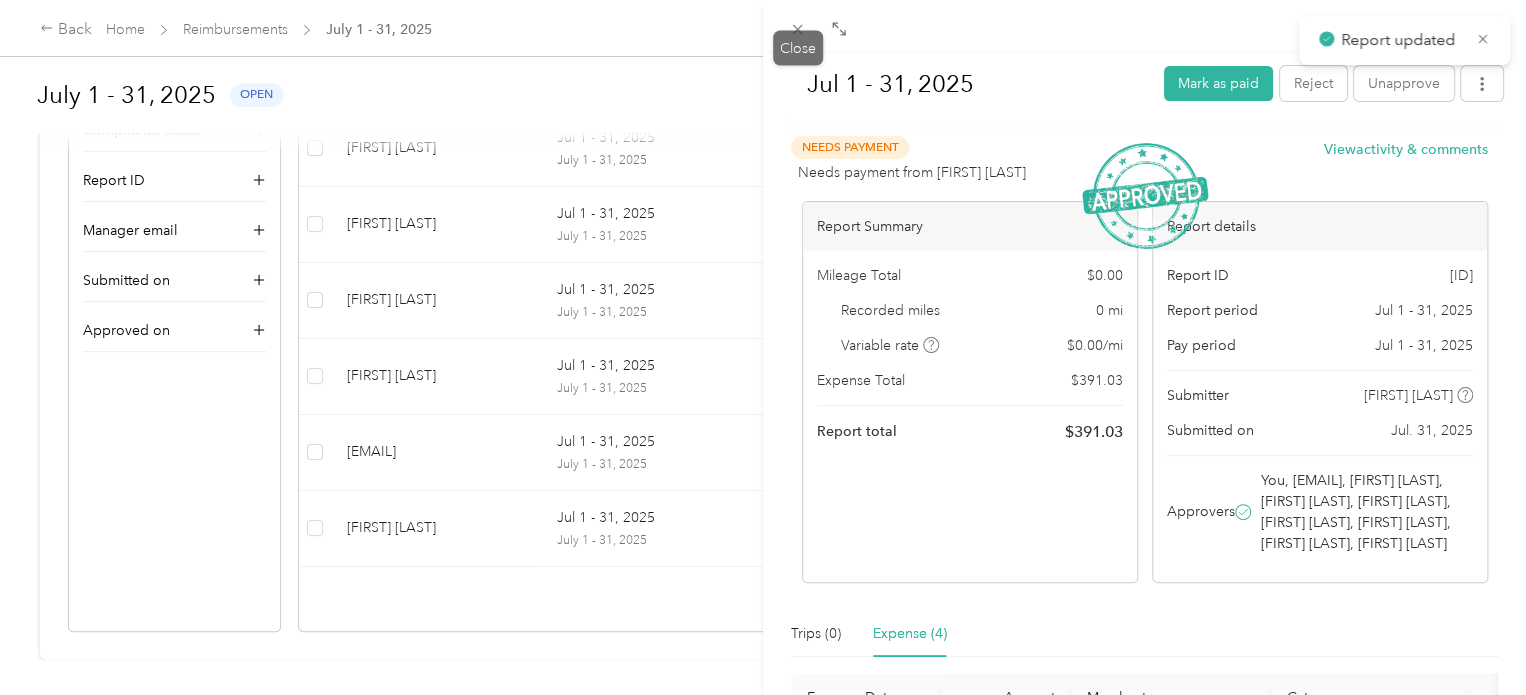 click 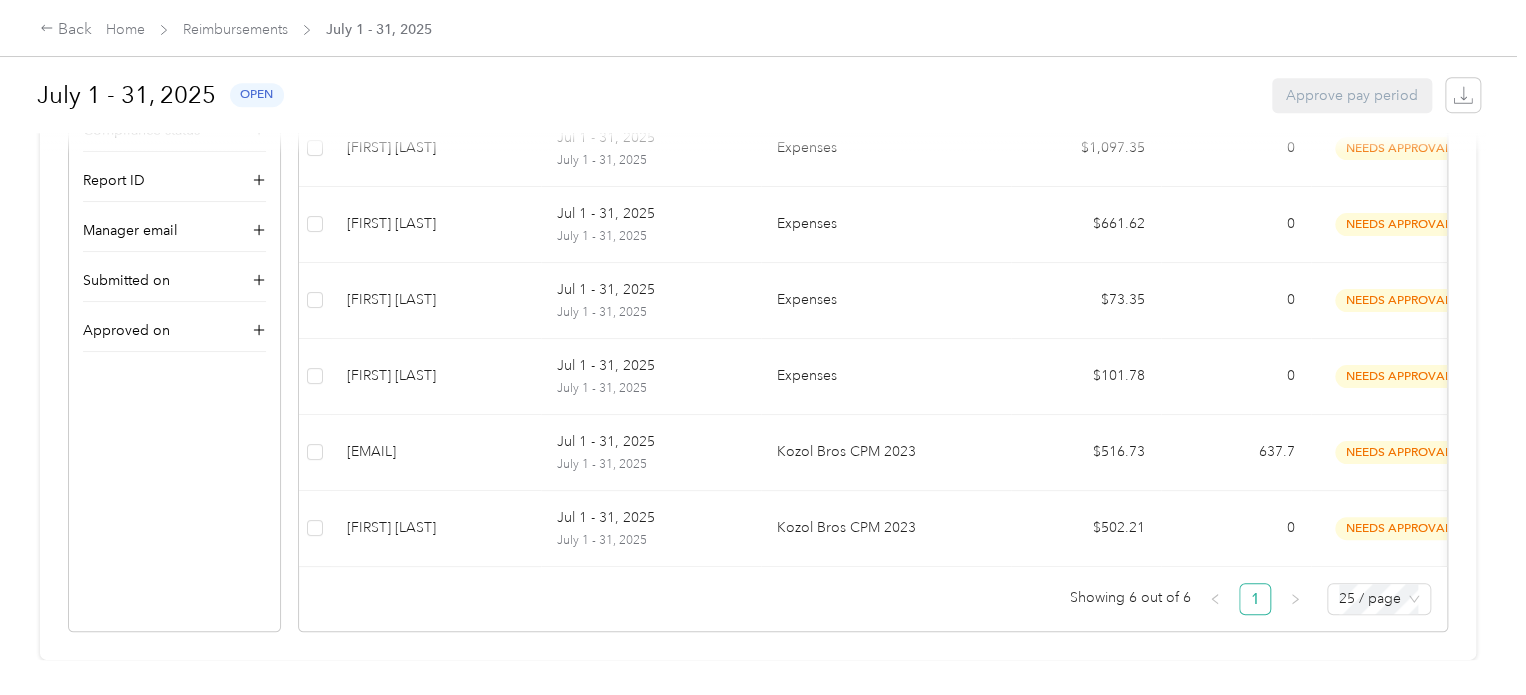 scroll, scrollTop: 530, scrollLeft: 0, axis: vertical 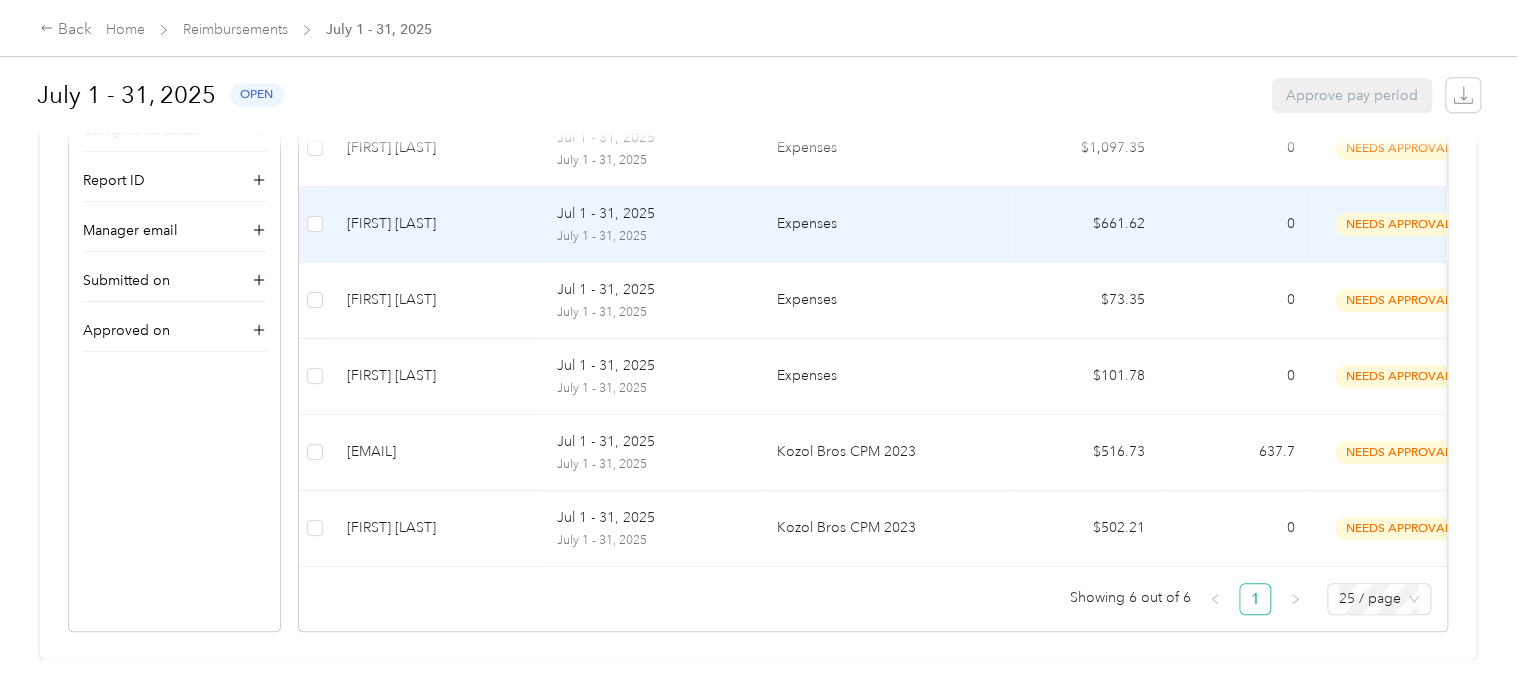 click on "July 1 - 31, 2025" at bounding box center (651, 237) 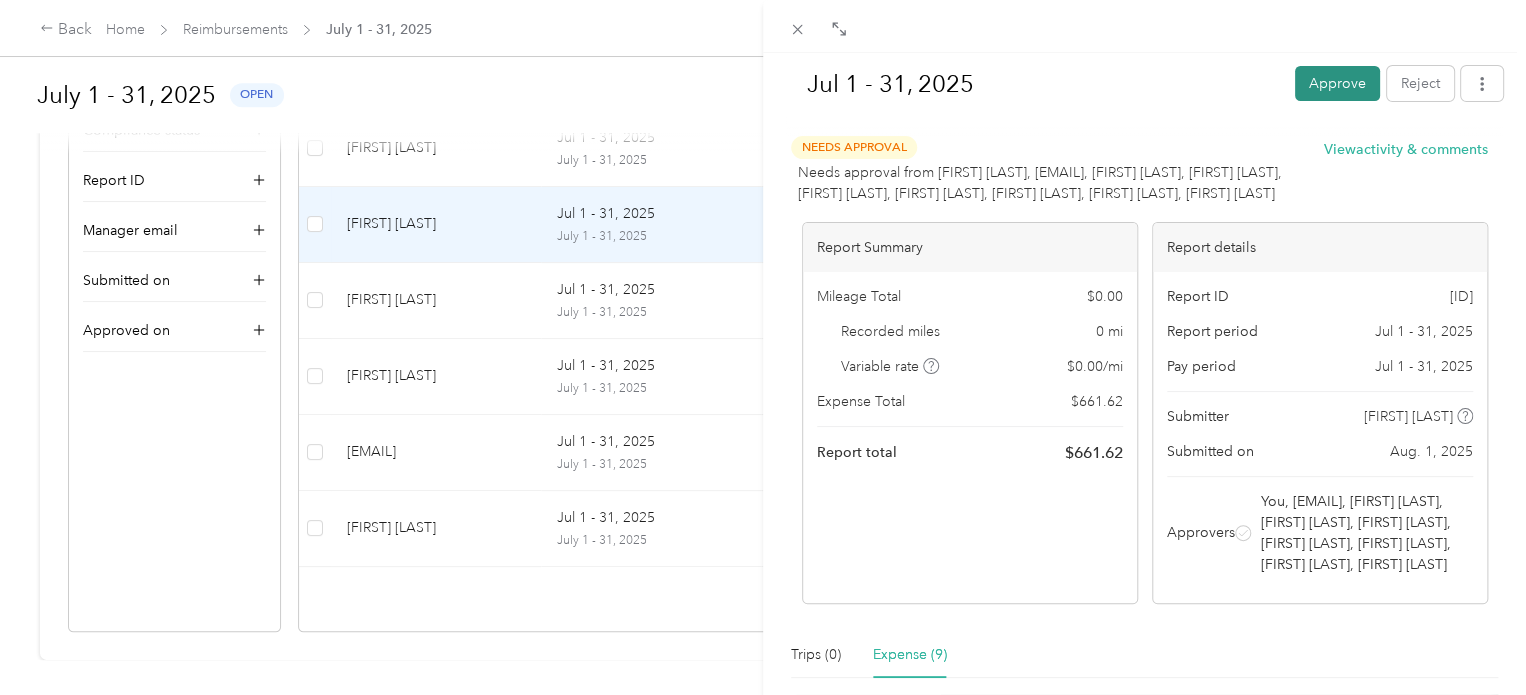 click on "Approve" at bounding box center [1337, 83] 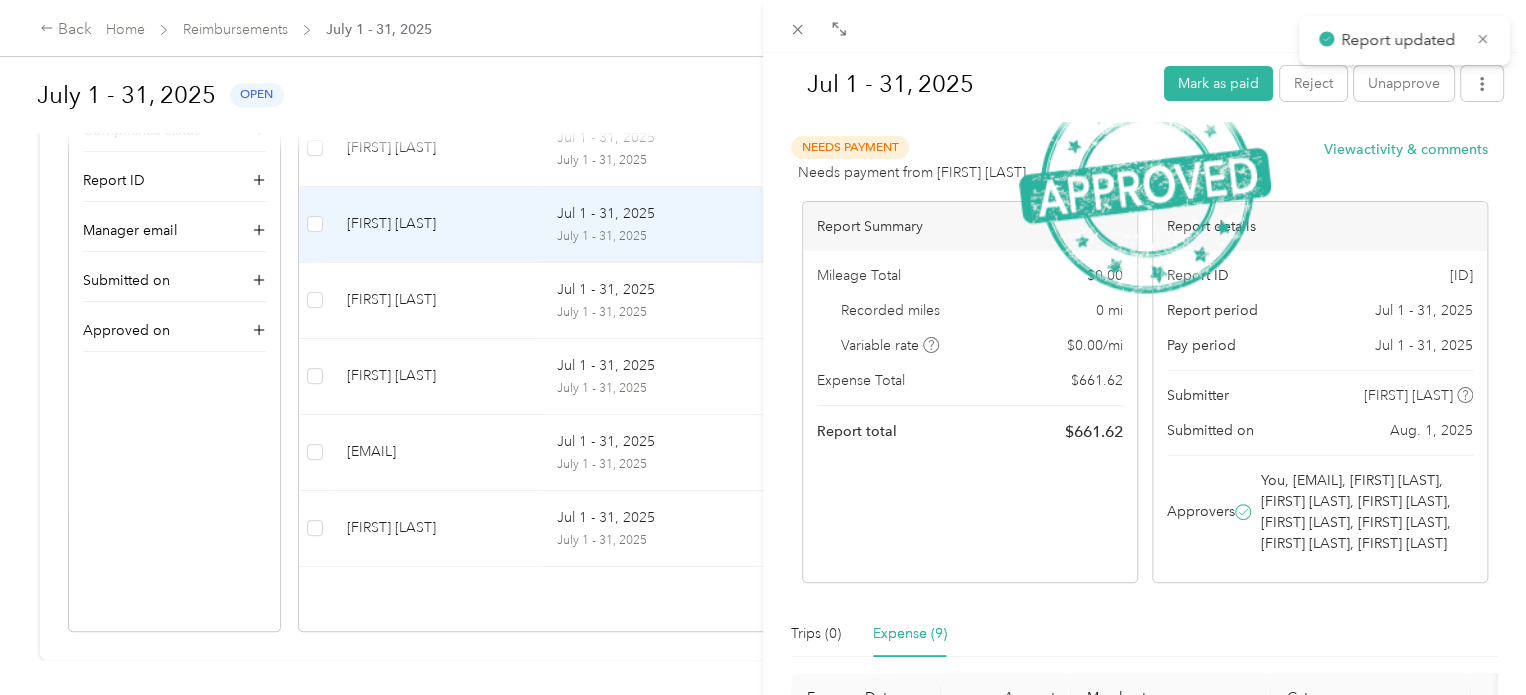scroll, scrollTop: 456, scrollLeft: 0, axis: vertical 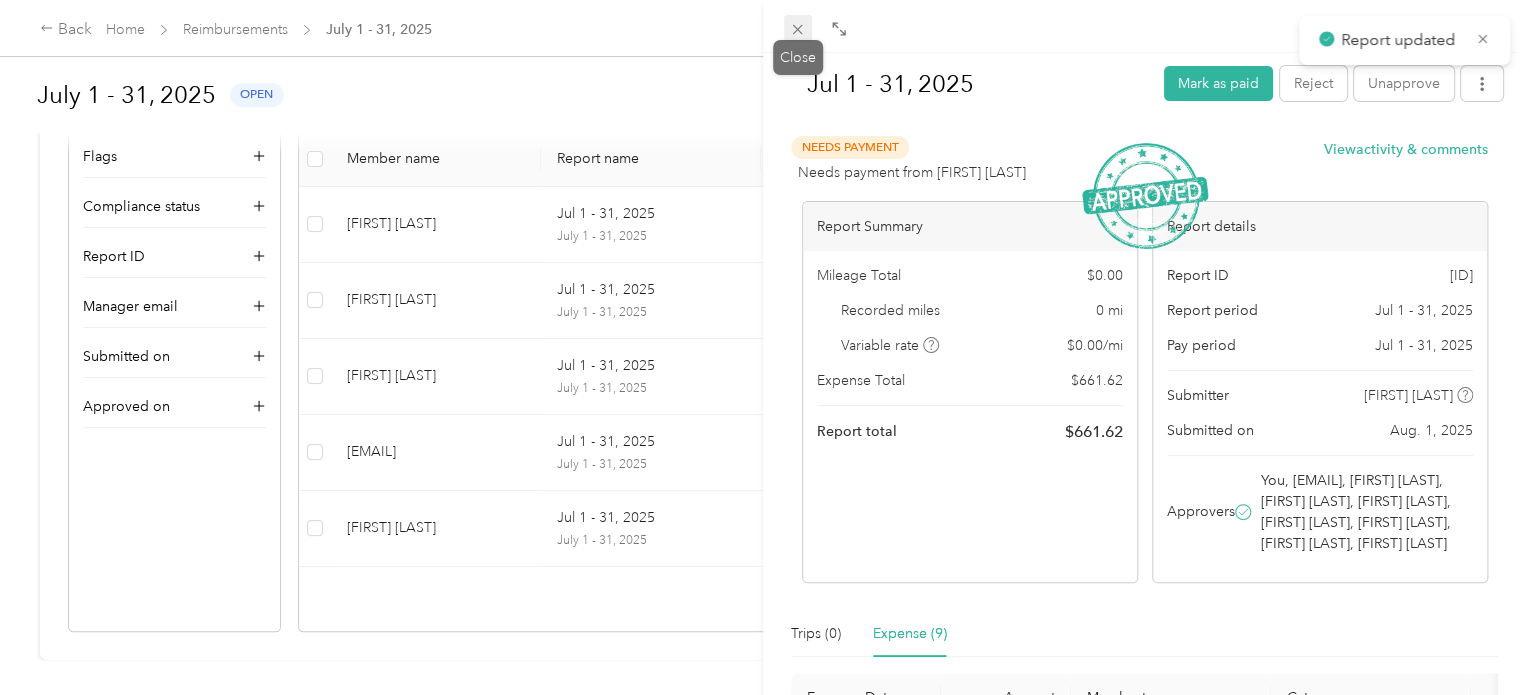 click 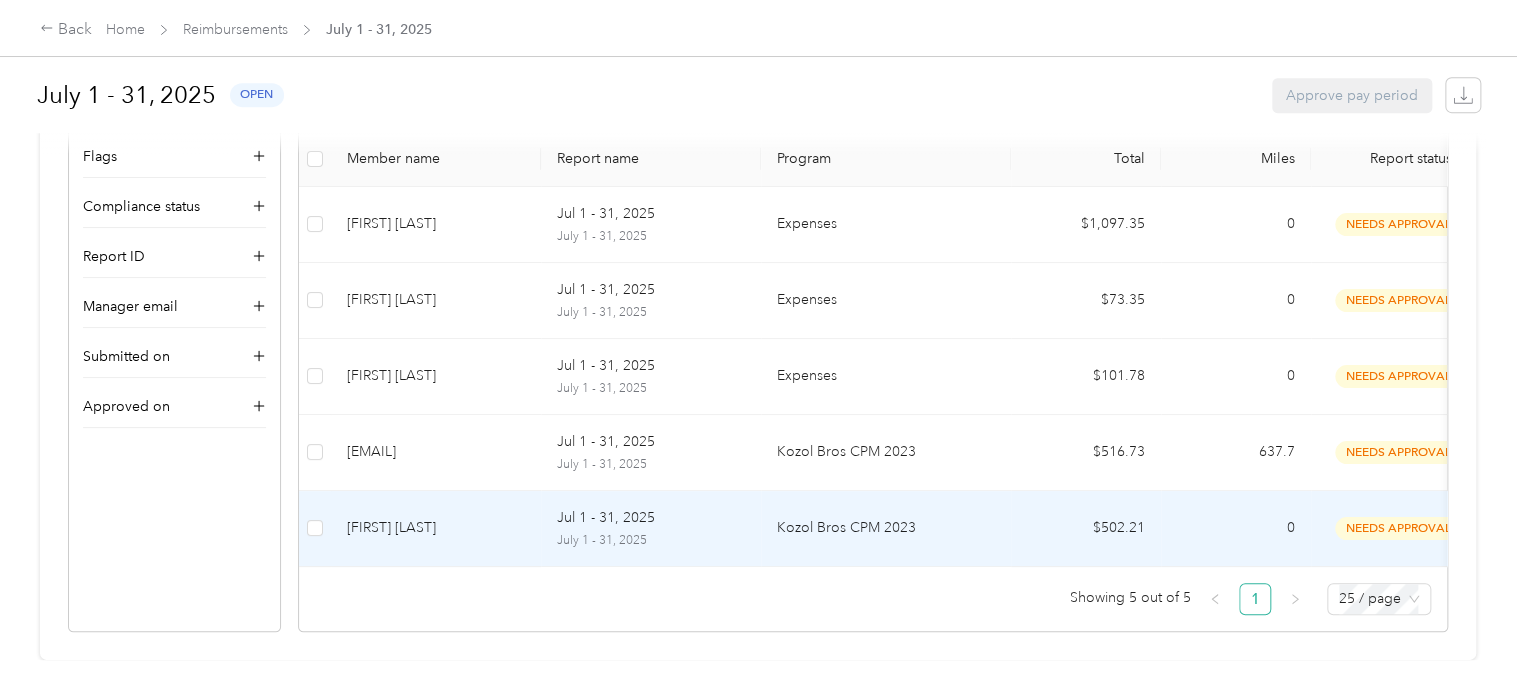 click on "Kozol Bros CPM 2023" at bounding box center [886, 528] 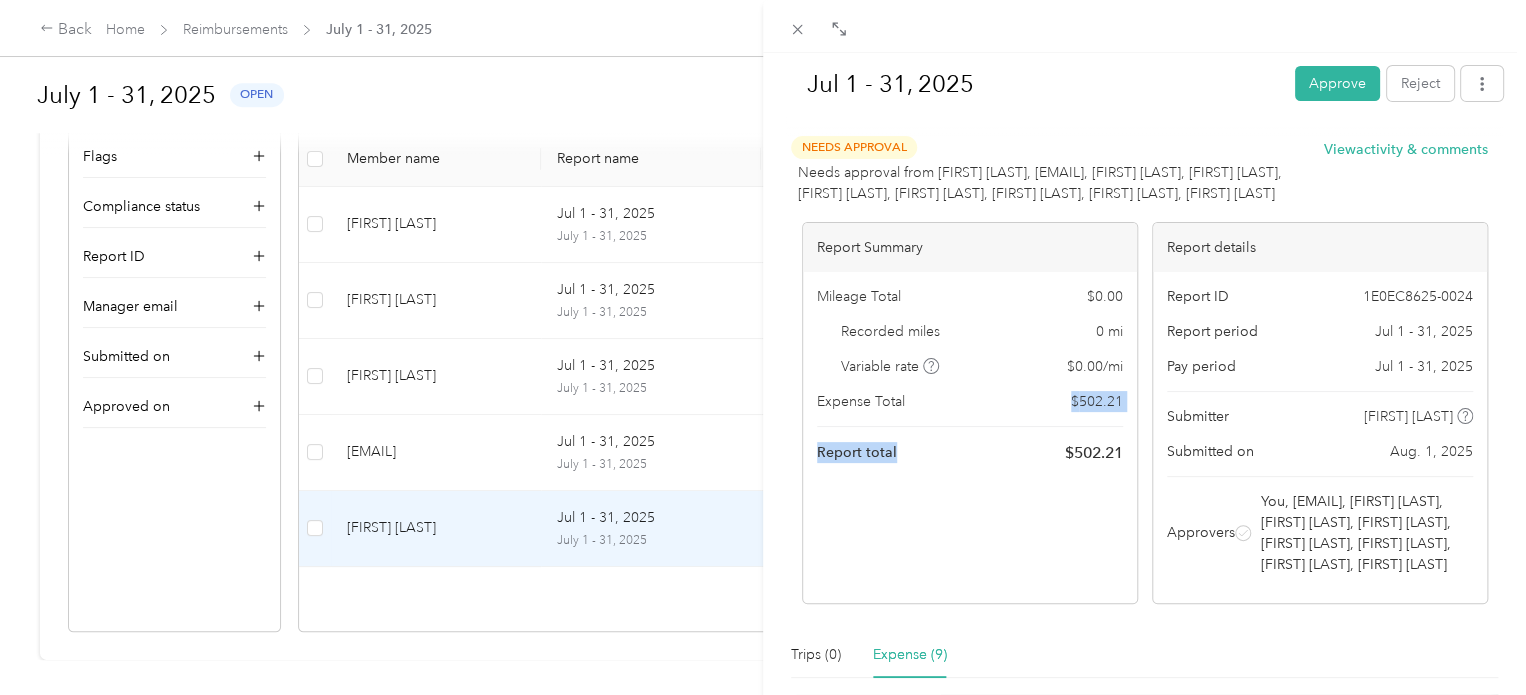drag, startPoint x: 894, startPoint y: 490, endPoint x: 1008, endPoint y: 407, distance: 141.01419 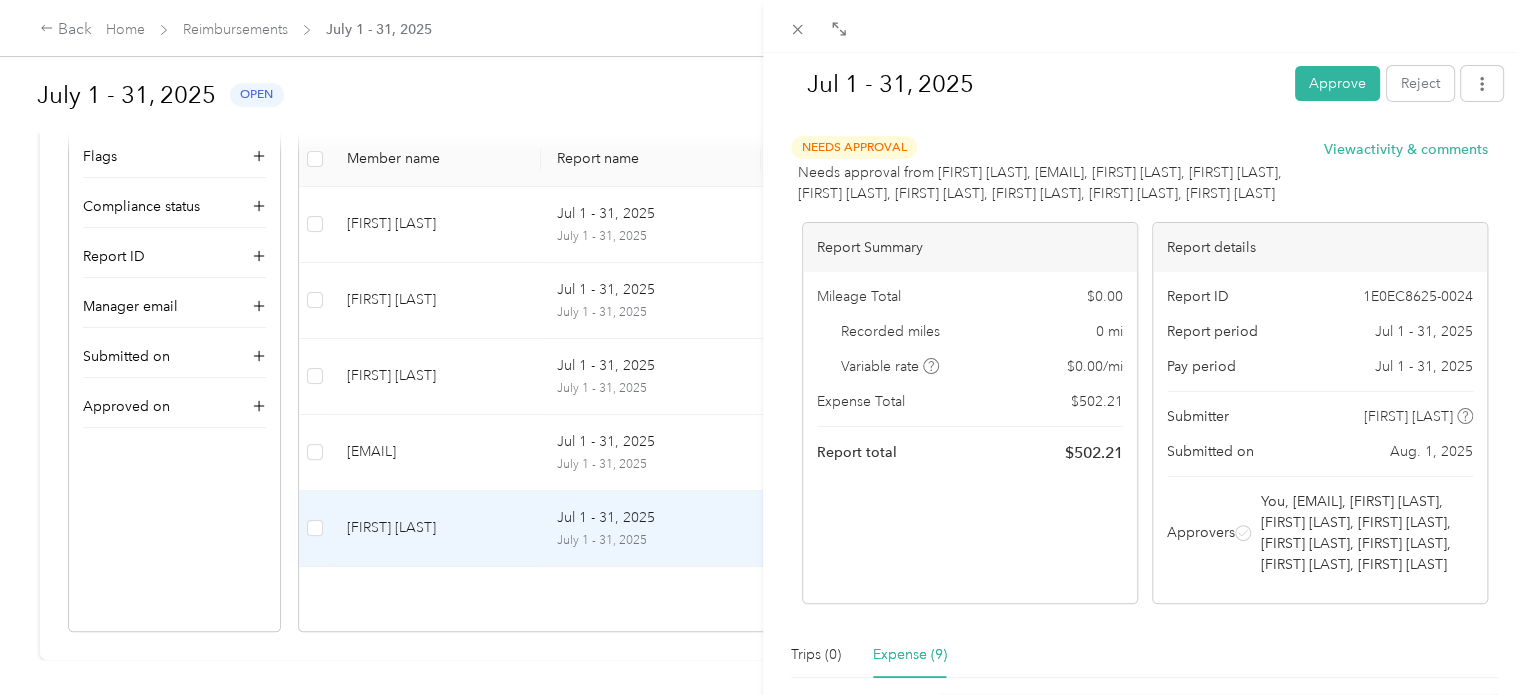 click on "Needs approval from [FIRST] [LAST], [EMAIL], [FIRST] [LAST], [FIRST] [LAST], [FIRST] [LAST], [FIRST] [LAST], [FIRST] [LAST], [FIRST] [LAST], [FIRST] [LAST]" at bounding box center [1061, 183] 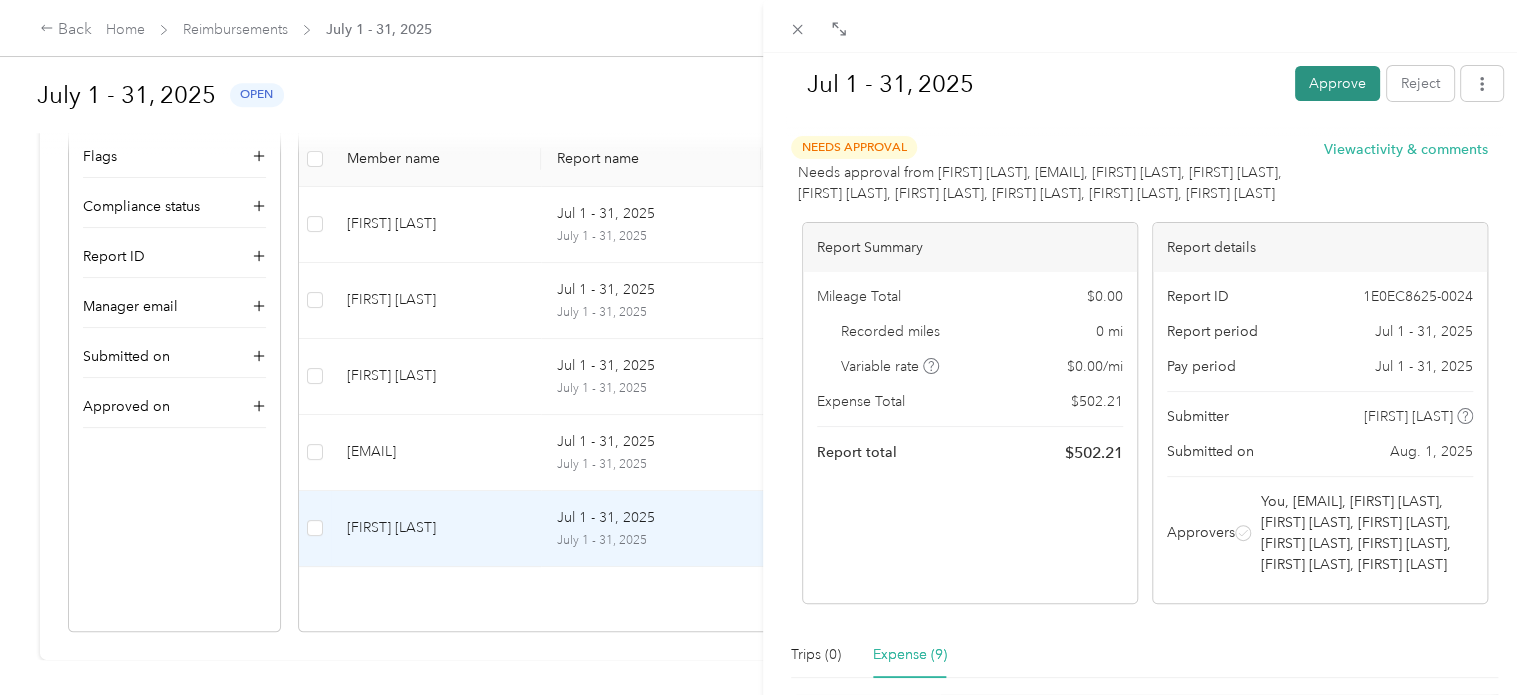 click on "Approve" at bounding box center [1337, 83] 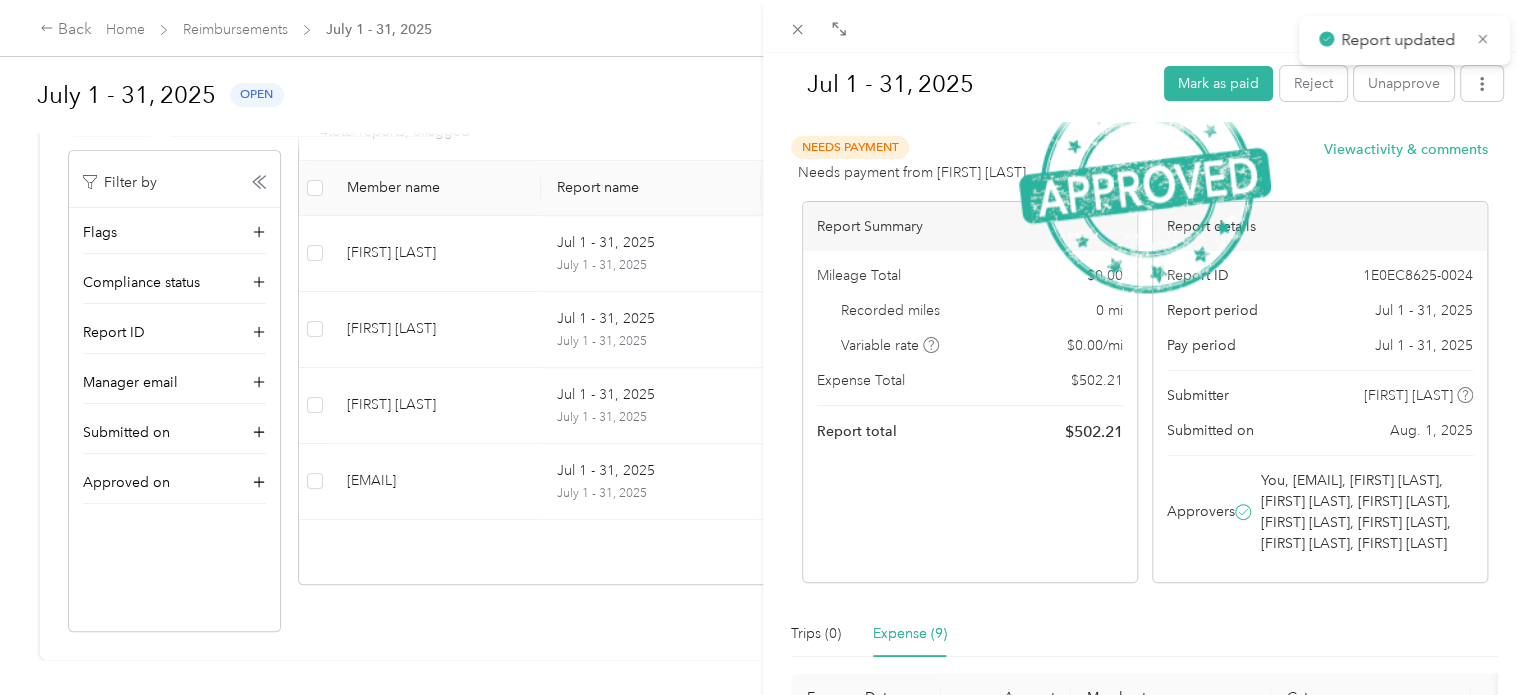 scroll, scrollTop: 380, scrollLeft: 0, axis: vertical 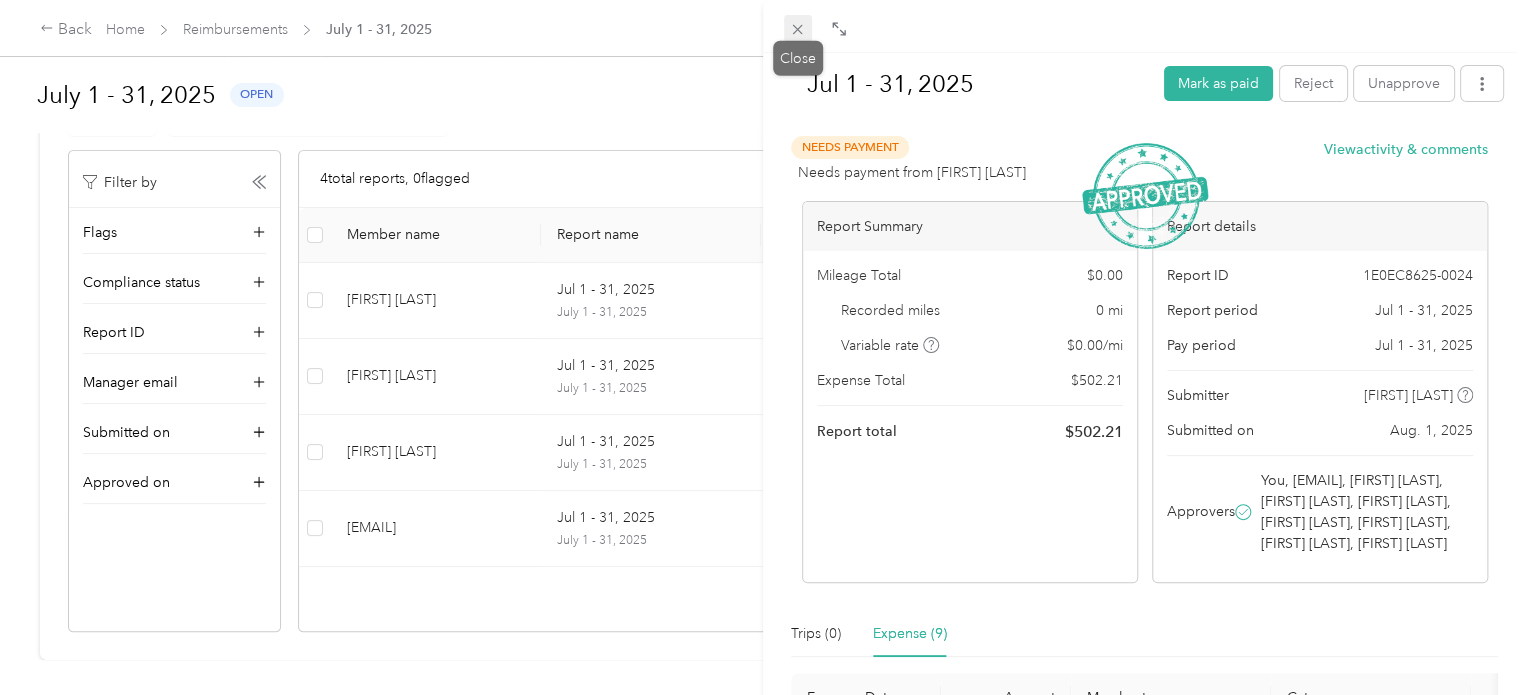 click 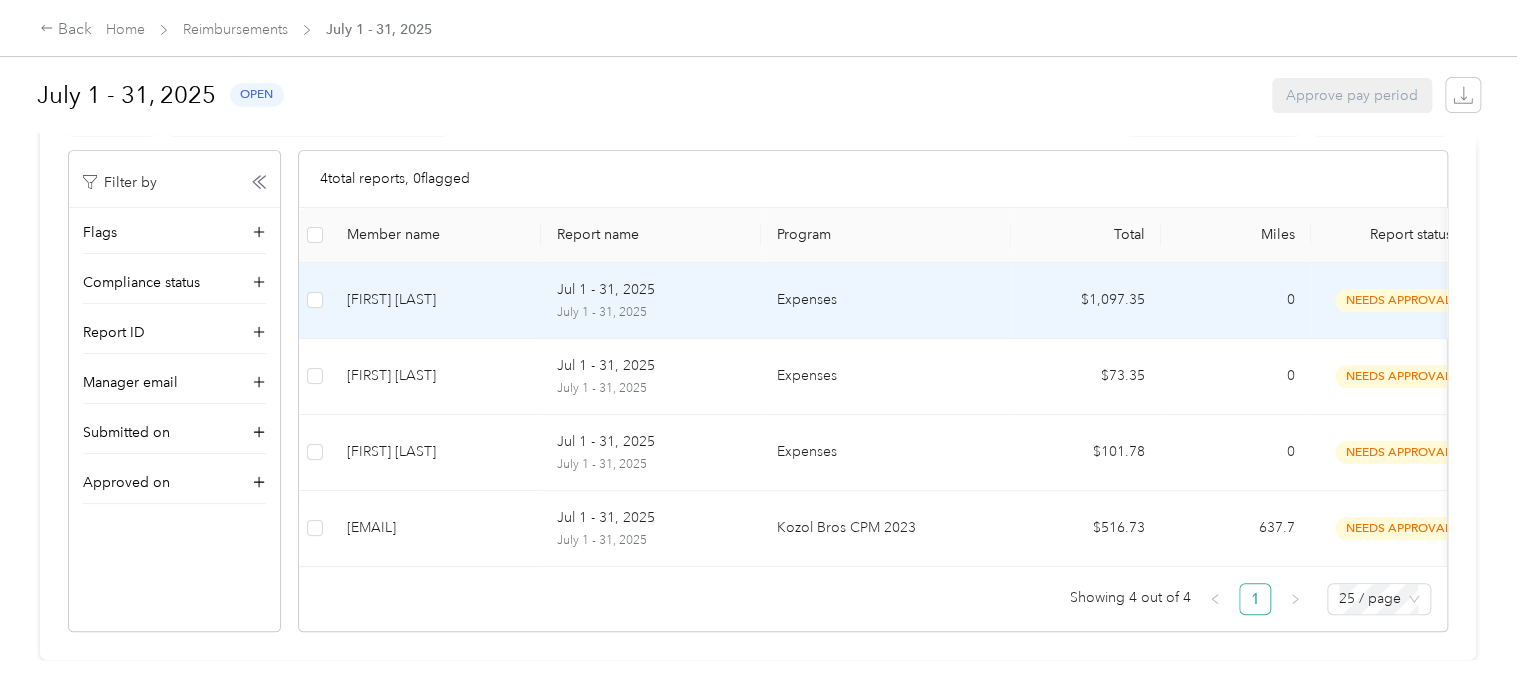 click on "July 1 - 31, 2025" at bounding box center (651, 313) 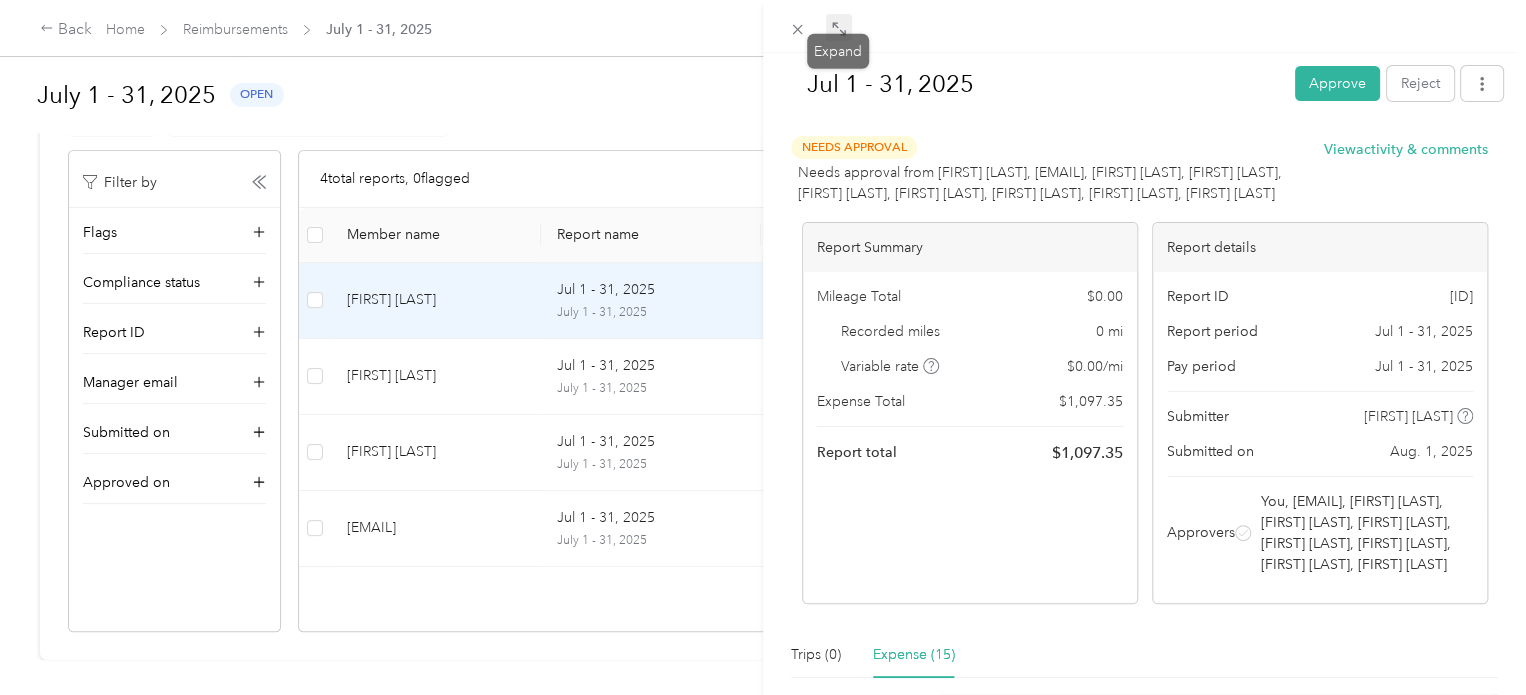 click 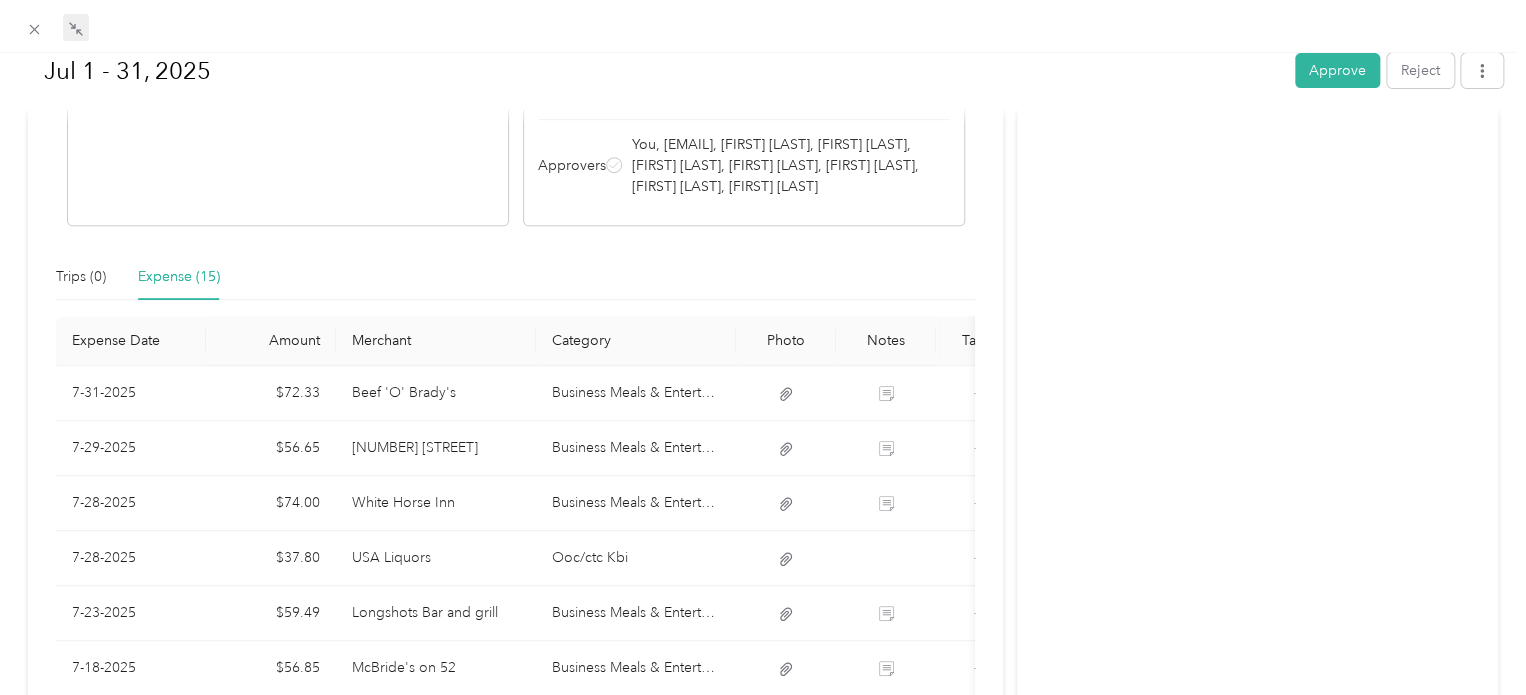 scroll, scrollTop: 0, scrollLeft: 0, axis: both 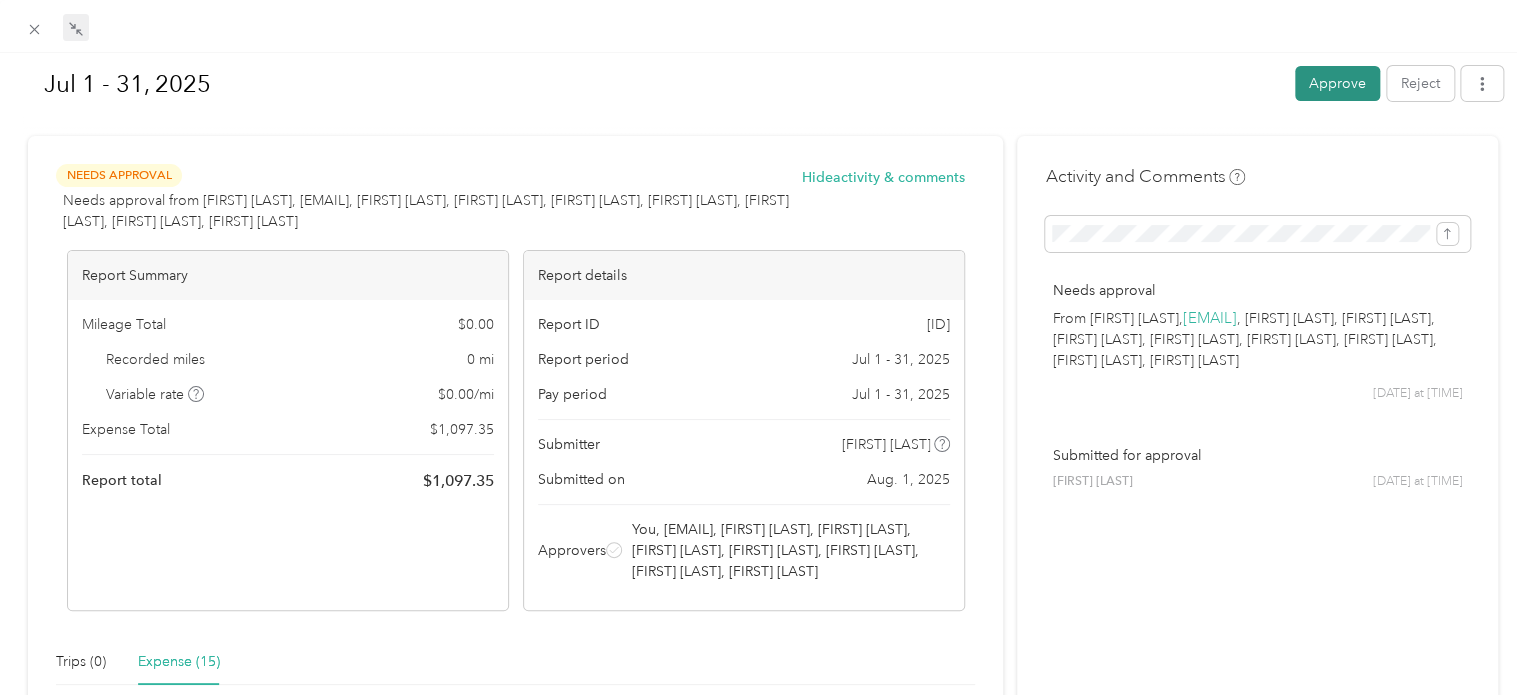 click on "Approve" at bounding box center (1337, 83) 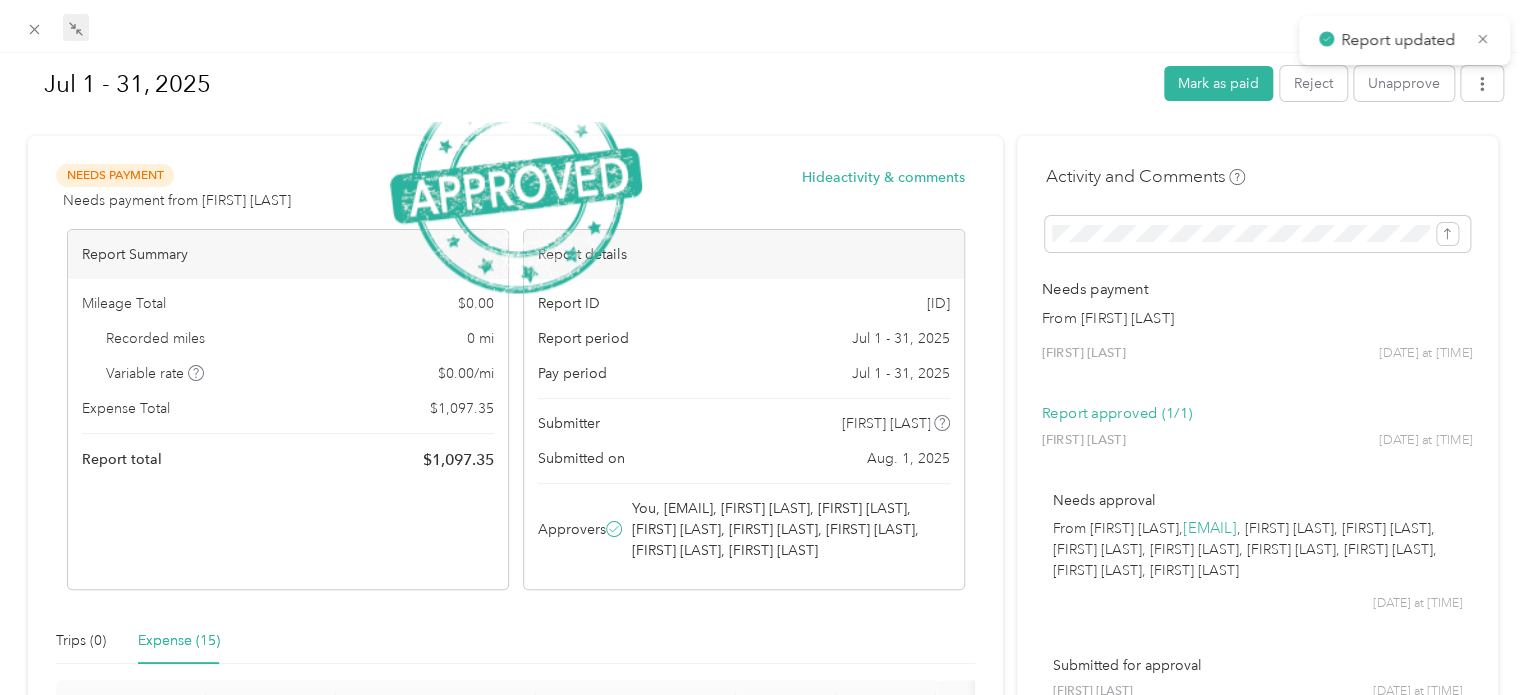 scroll, scrollTop: 304, scrollLeft: 0, axis: vertical 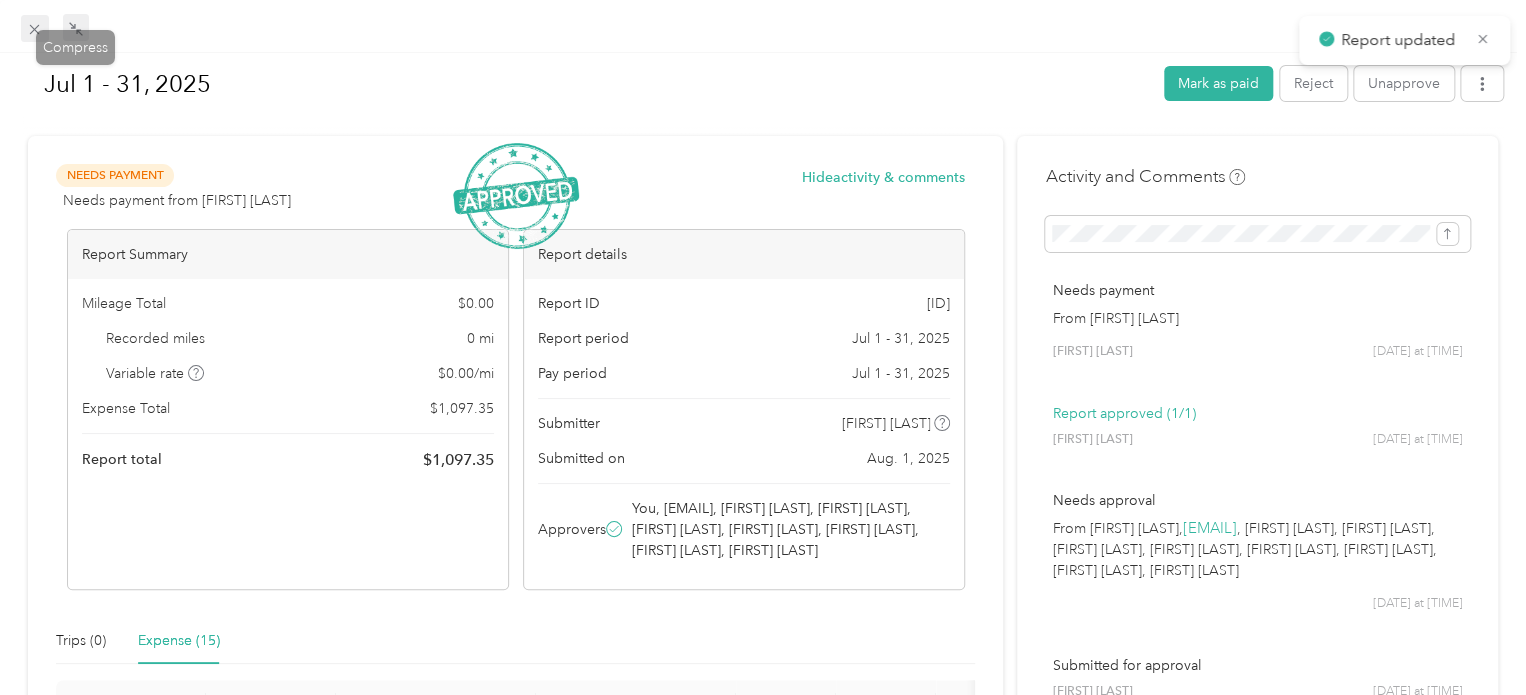 click 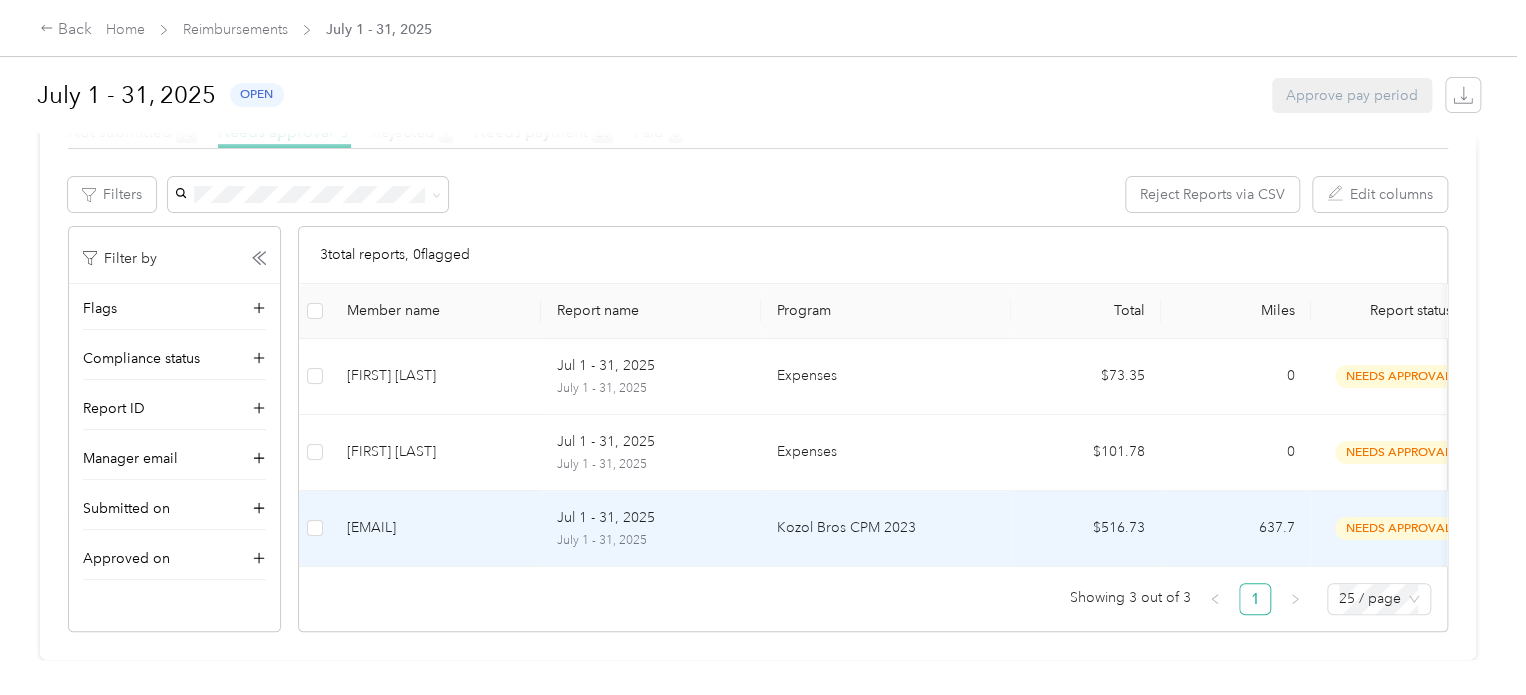 click on "Jul 1 - 31, 2025" at bounding box center (651, 518) 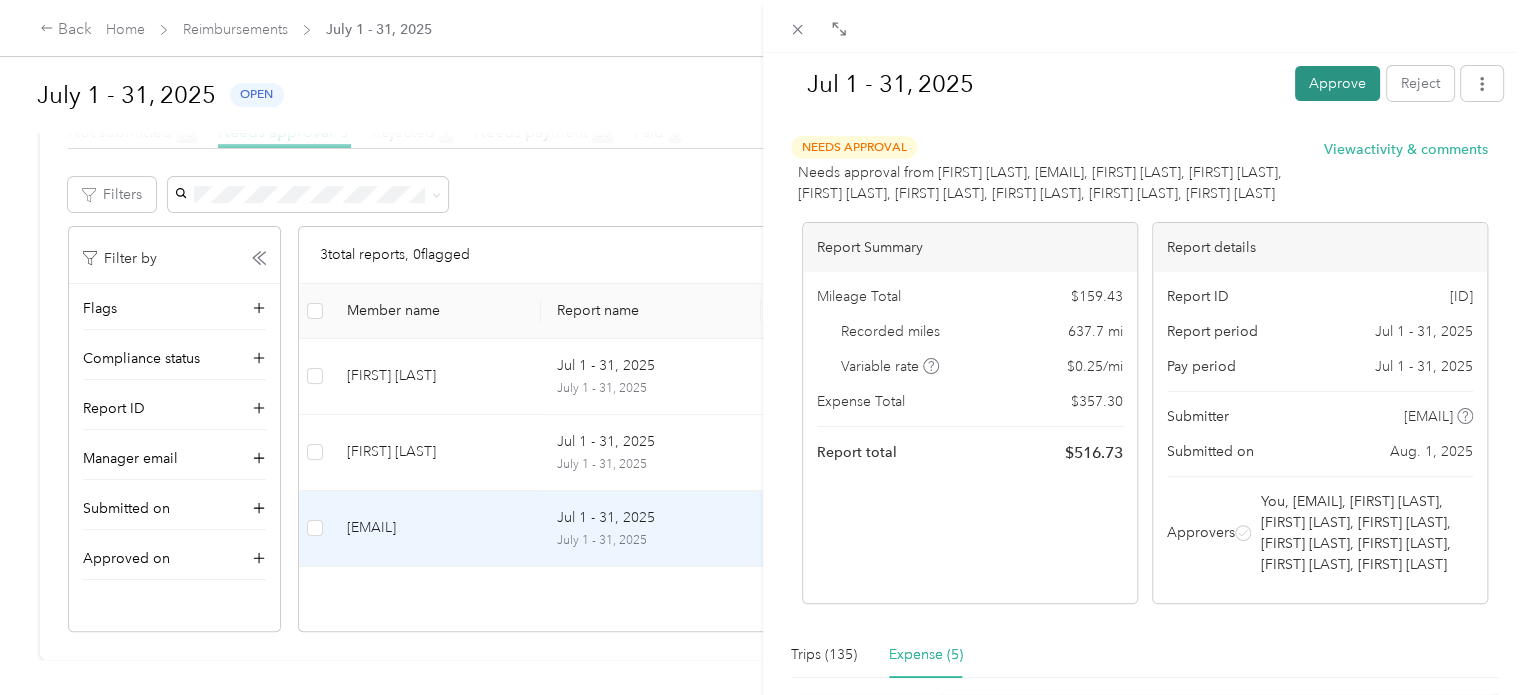 click on "Approve" at bounding box center (1337, 83) 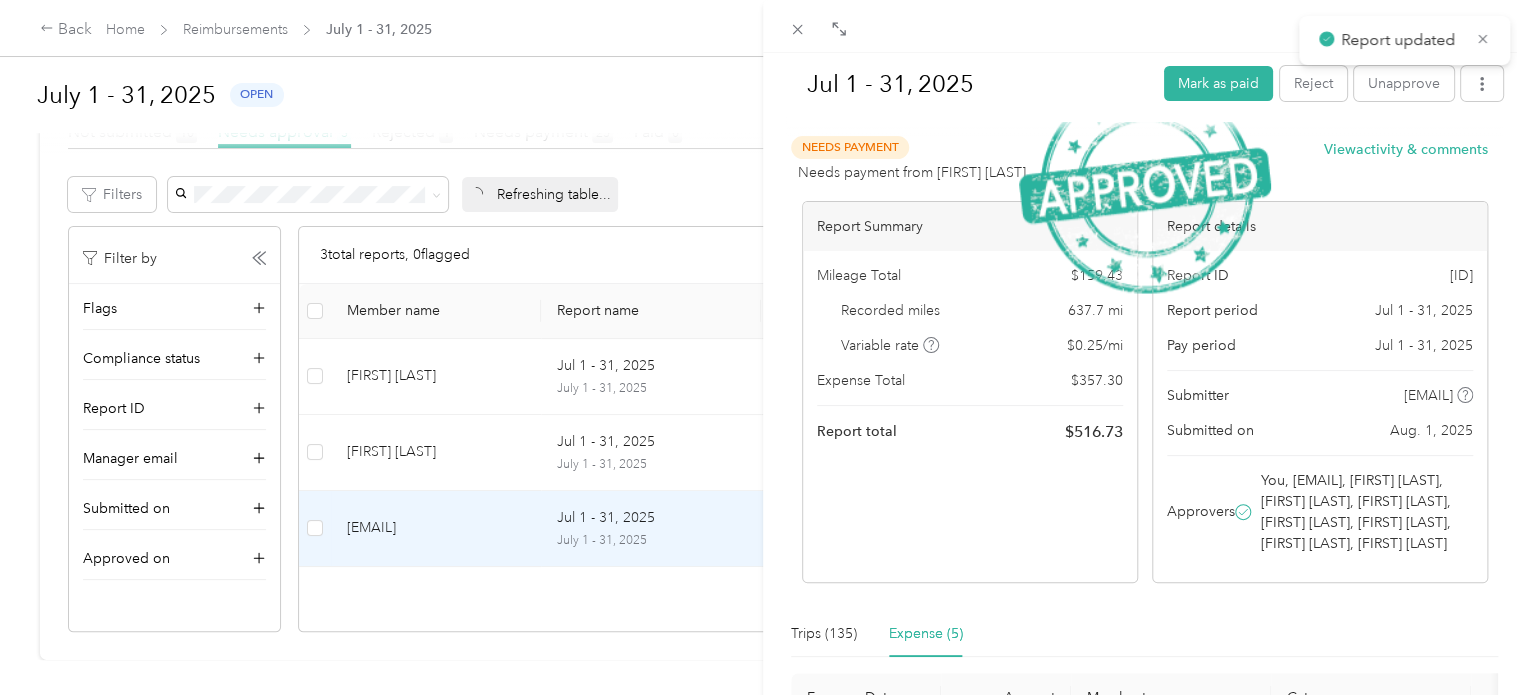 scroll, scrollTop: 260, scrollLeft: 0, axis: vertical 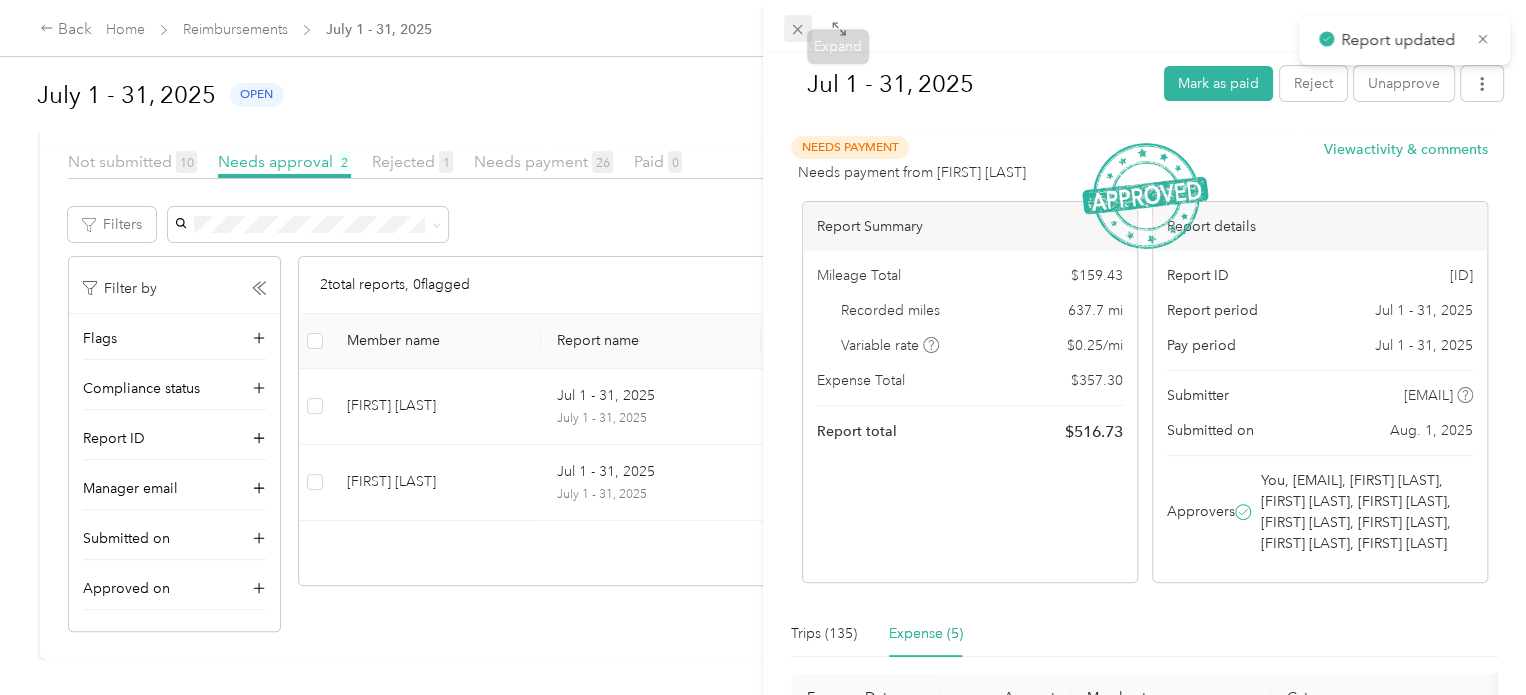 click at bounding box center (798, 29) 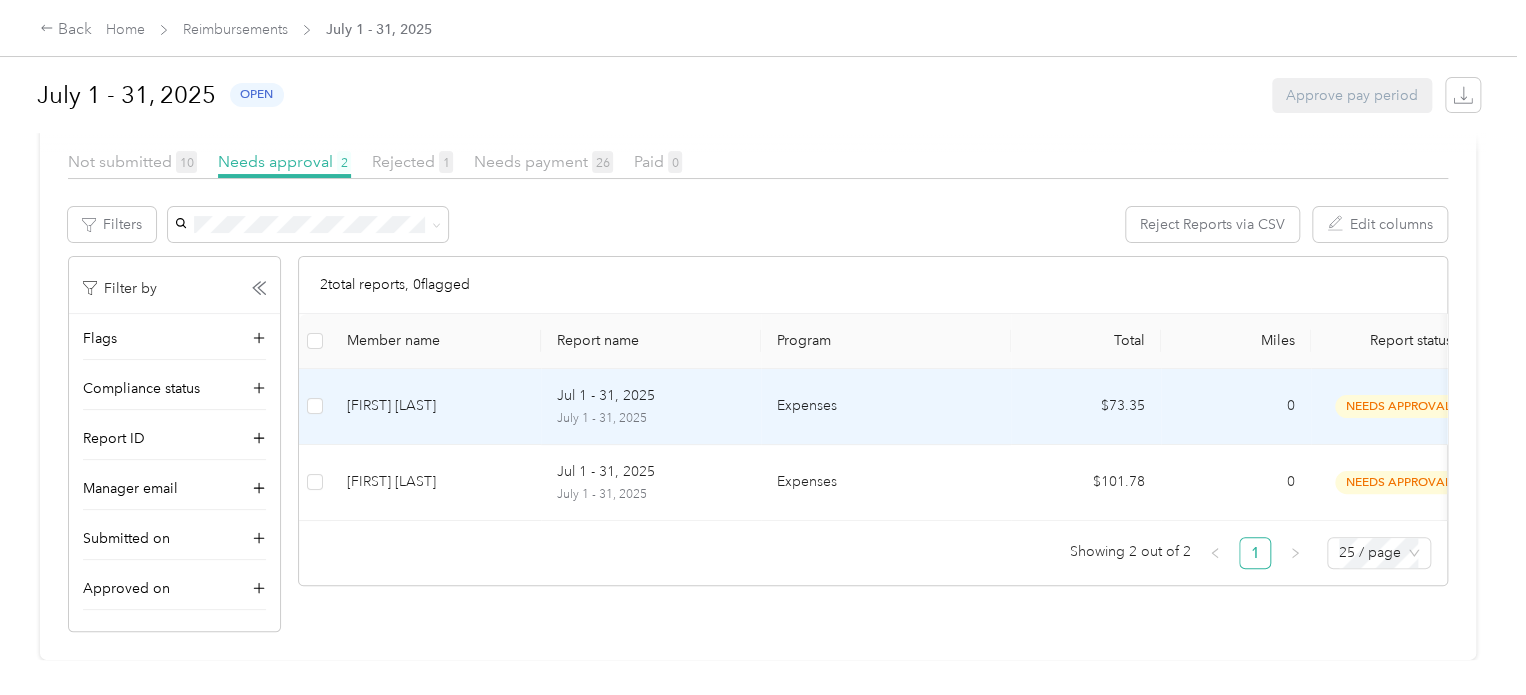 click on "Jul 1 - 31, 2025" at bounding box center (651, 396) 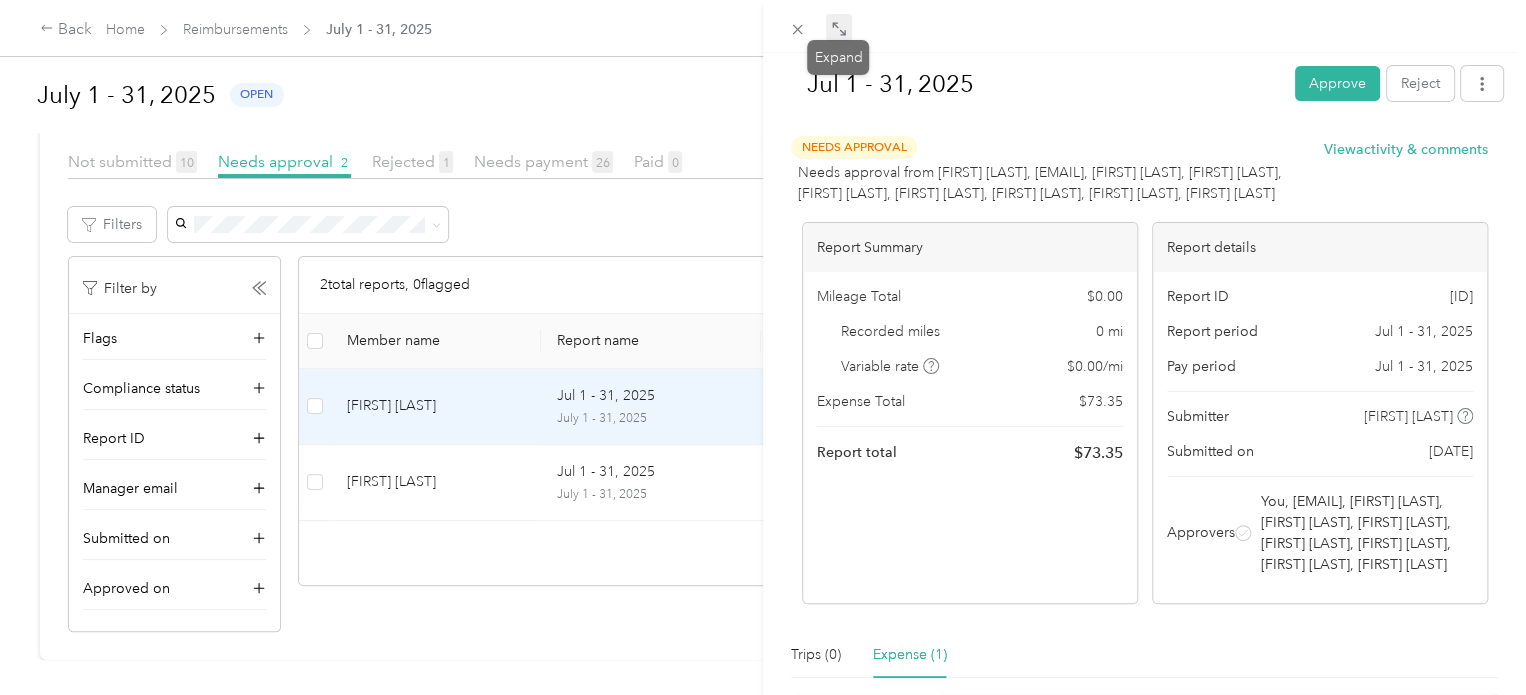 click 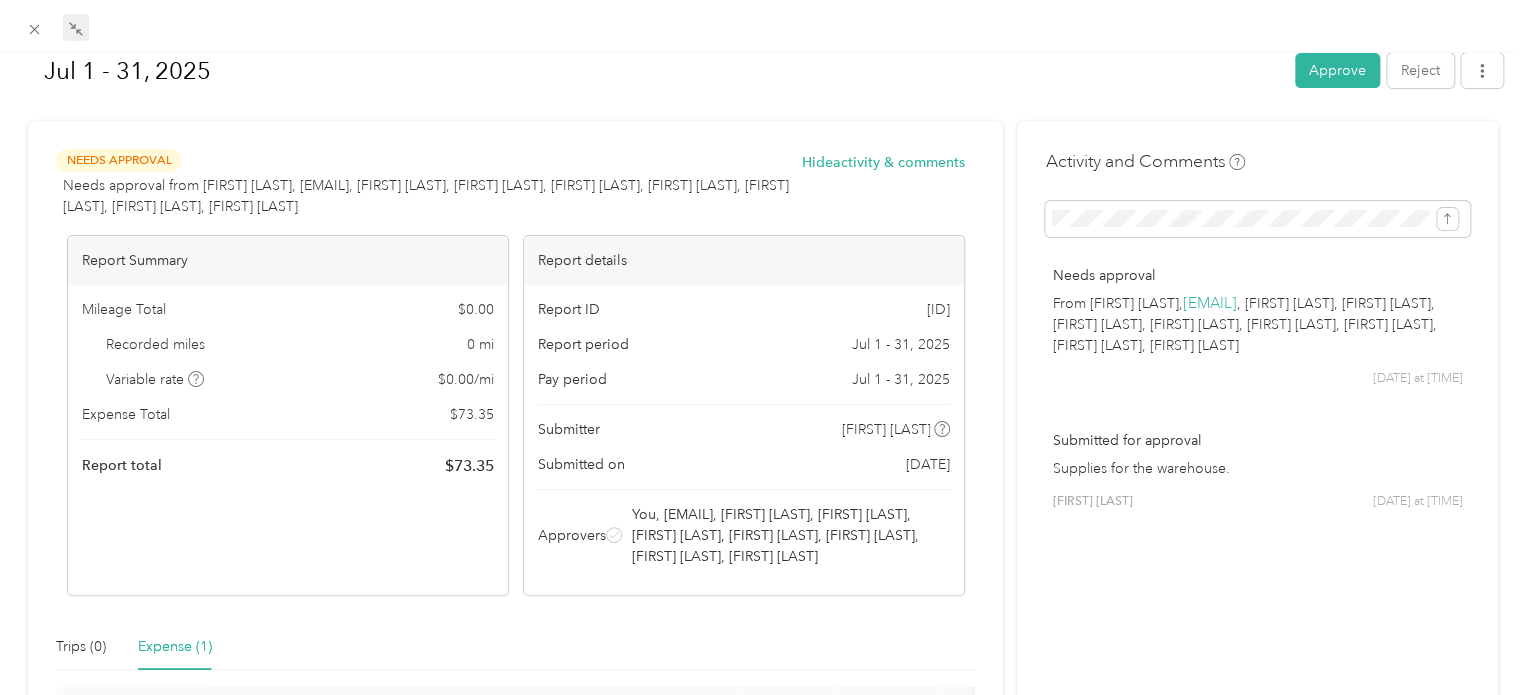 scroll, scrollTop: 0, scrollLeft: 0, axis: both 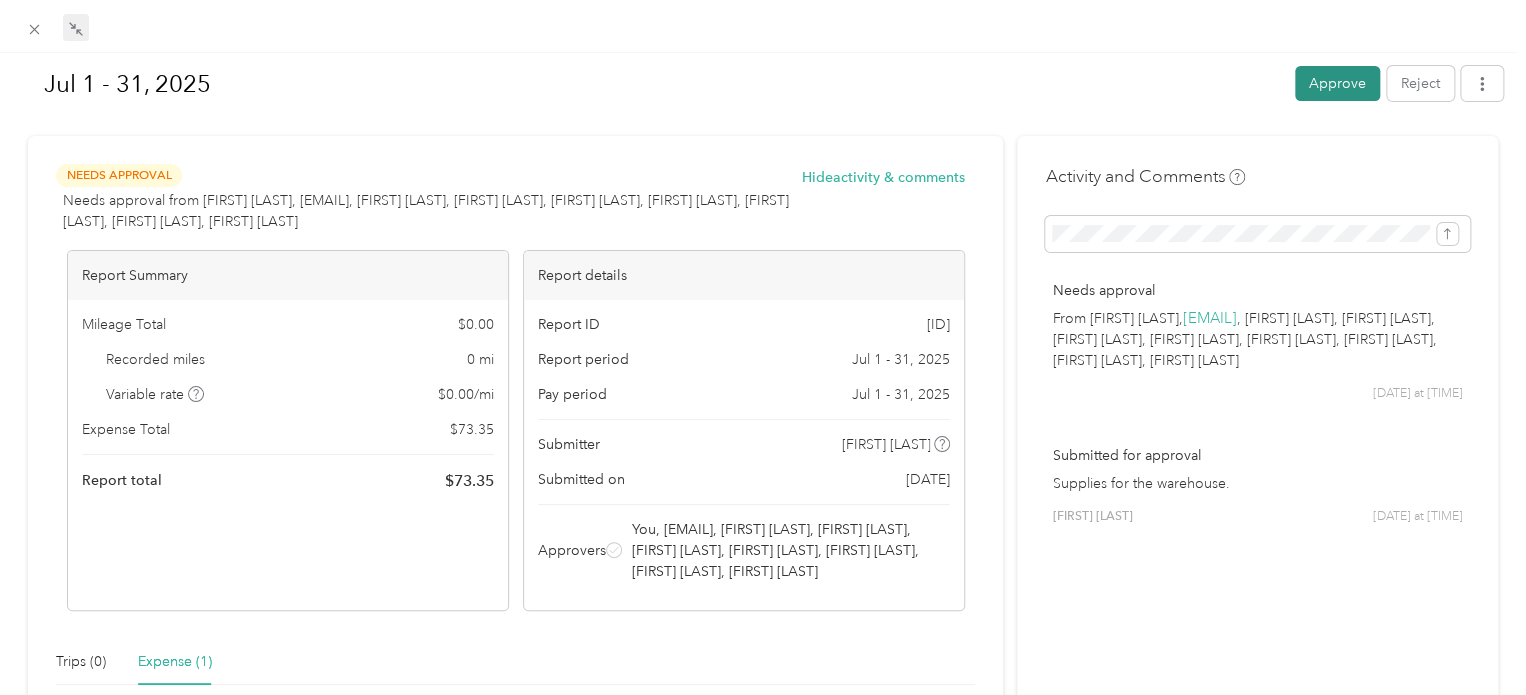 click on "Approve" at bounding box center [1337, 83] 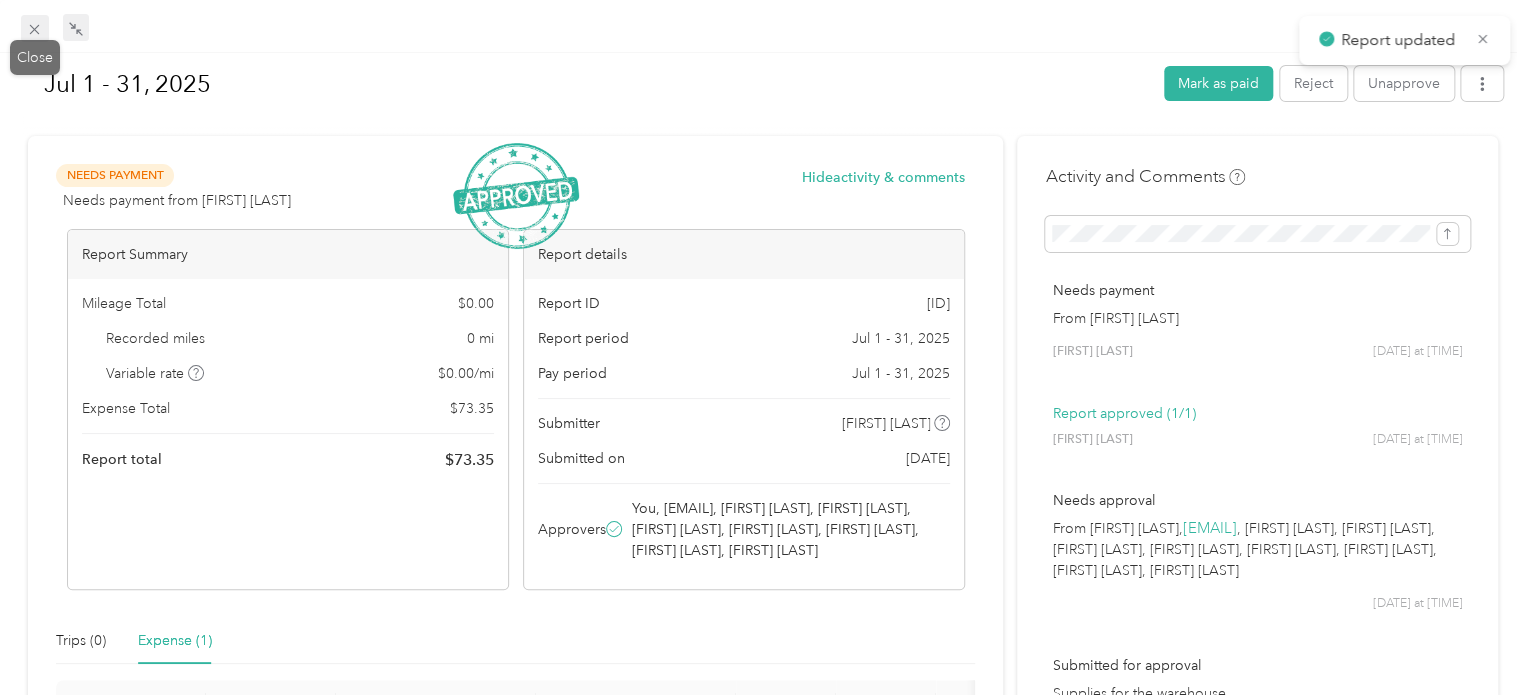click 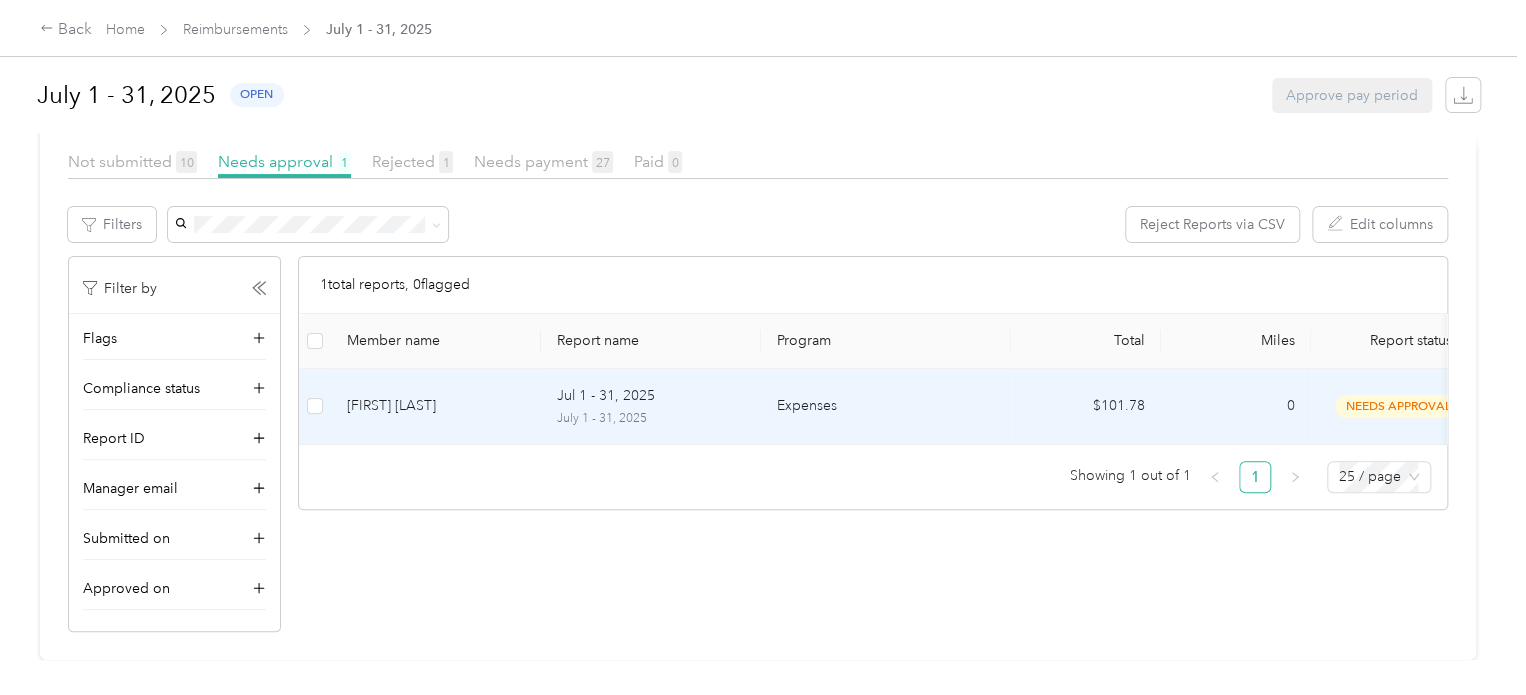click on "Expenses" at bounding box center [886, 406] 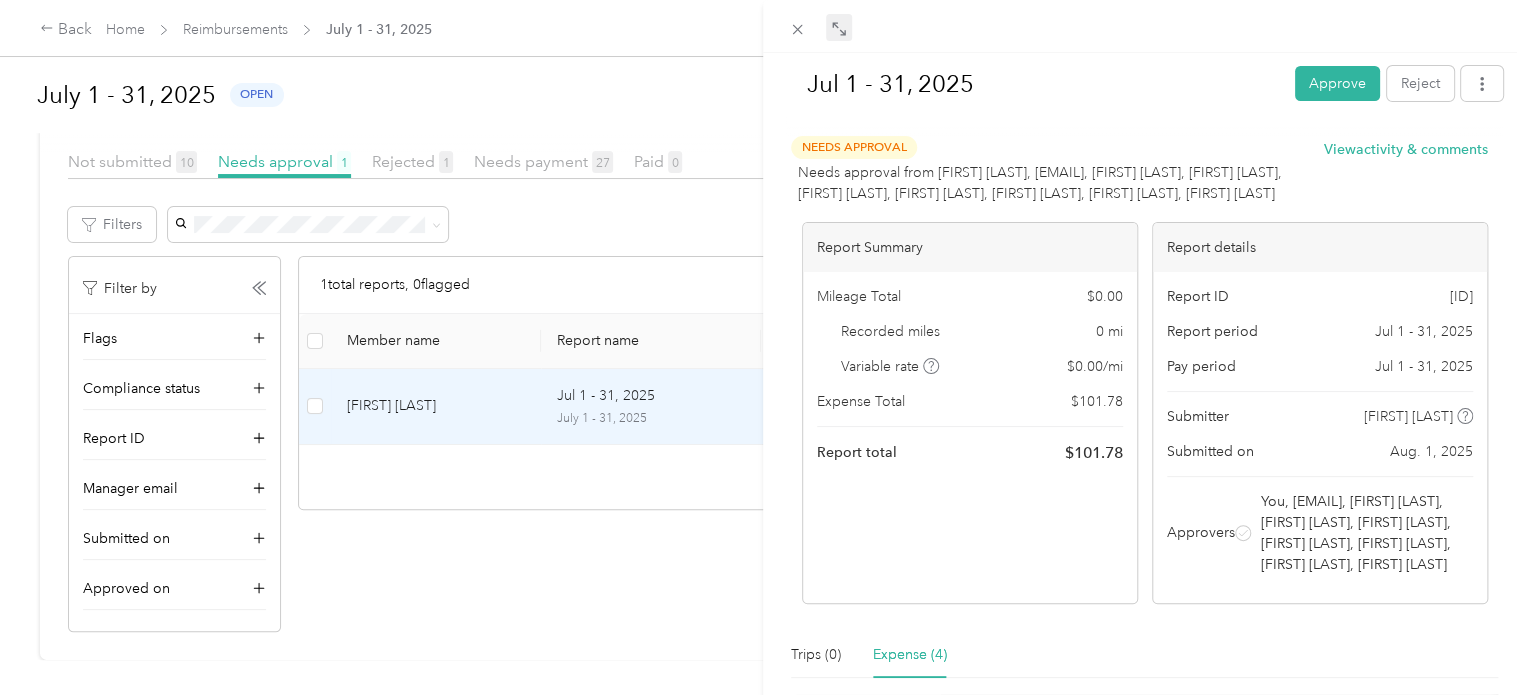 click 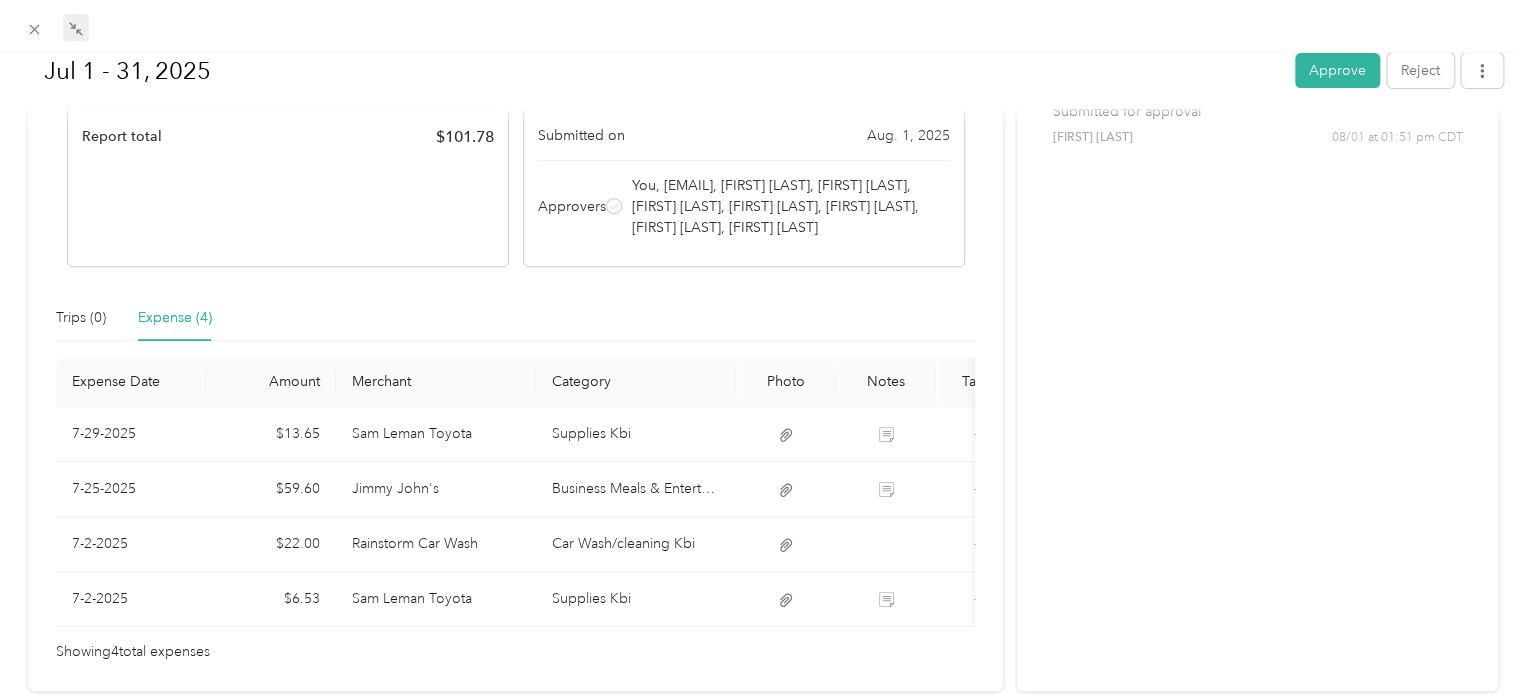 scroll, scrollTop: 355, scrollLeft: 0, axis: vertical 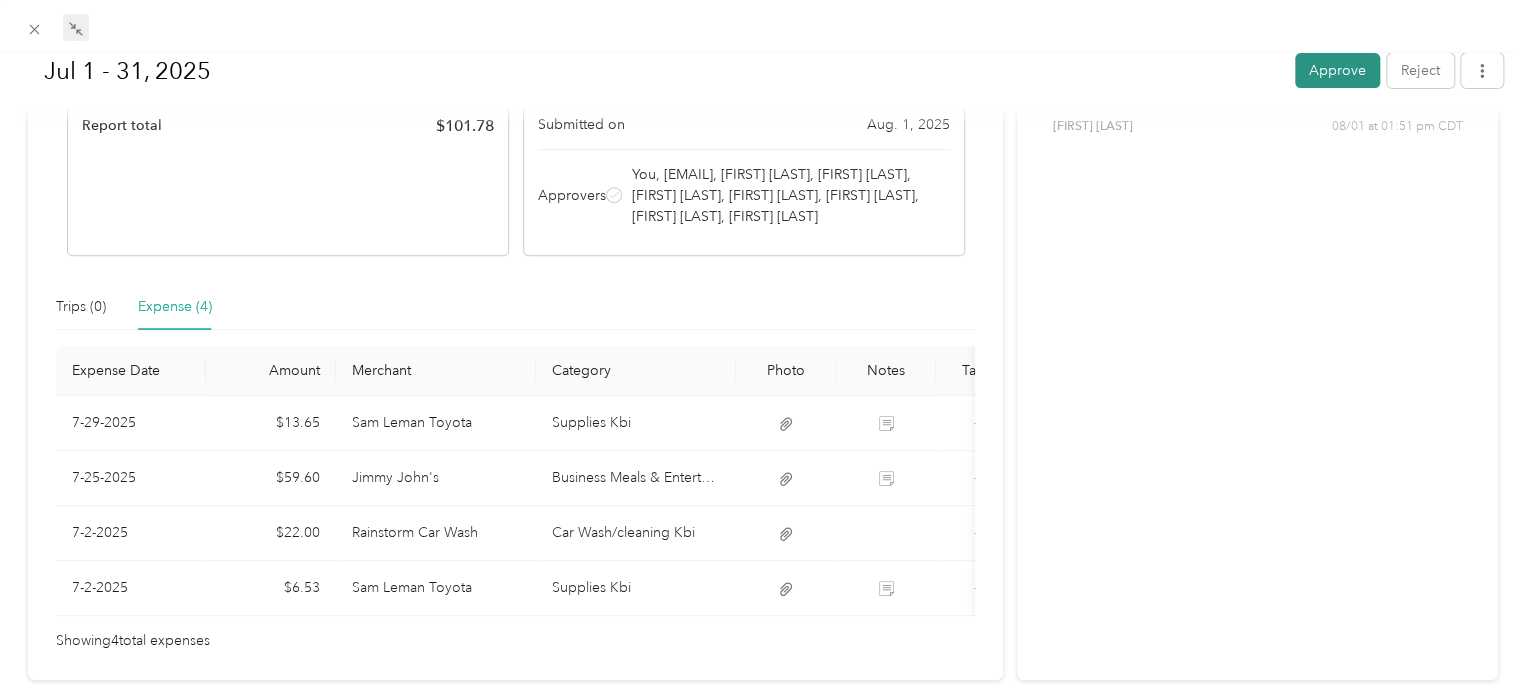 click on "Approve" at bounding box center (1337, 70) 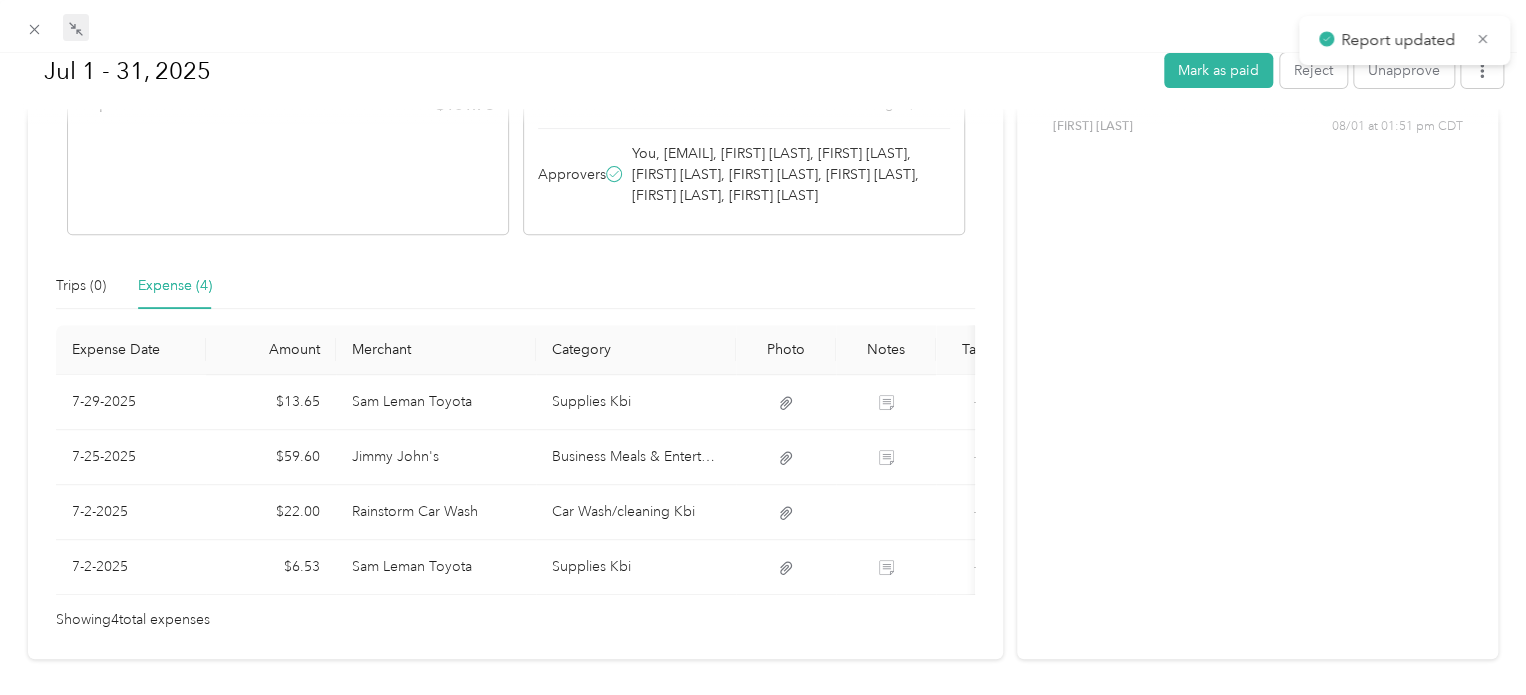 scroll, scrollTop: 334, scrollLeft: 0, axis: vertical 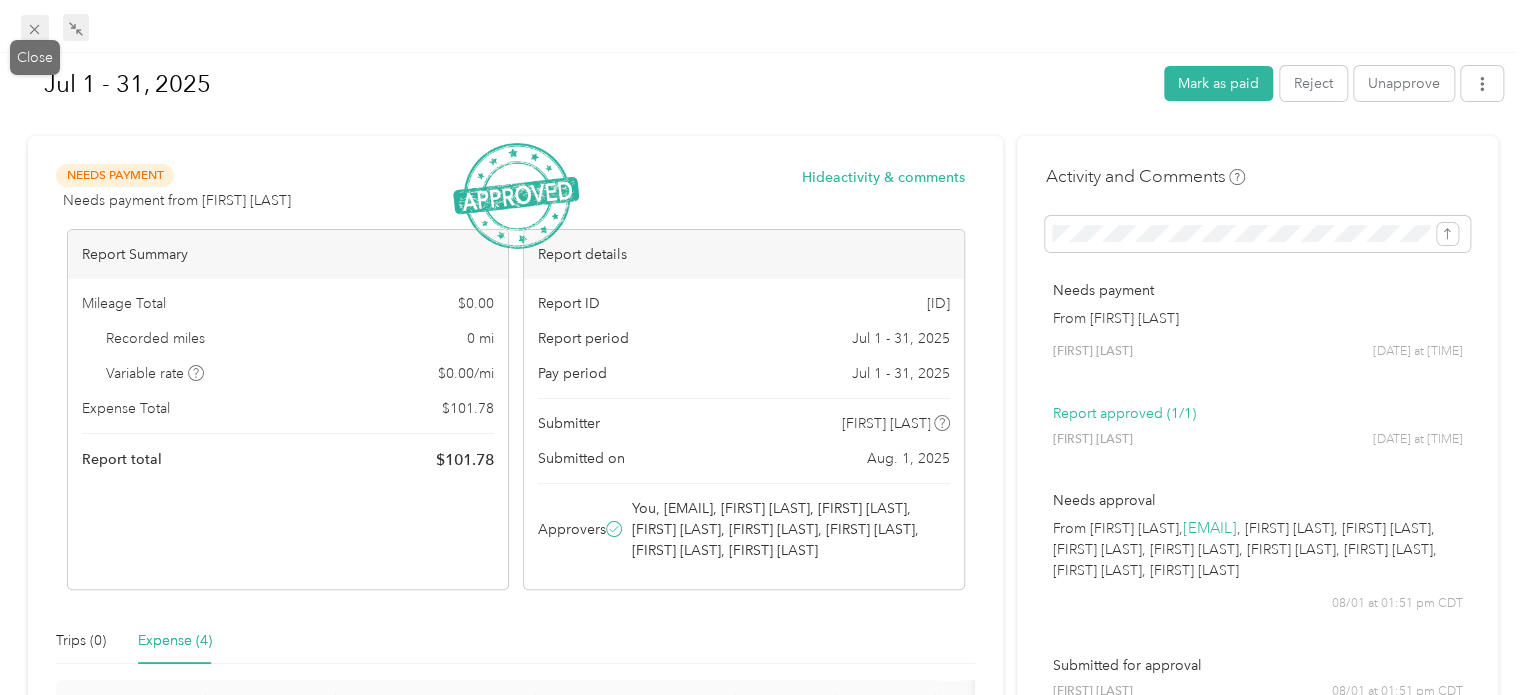 click 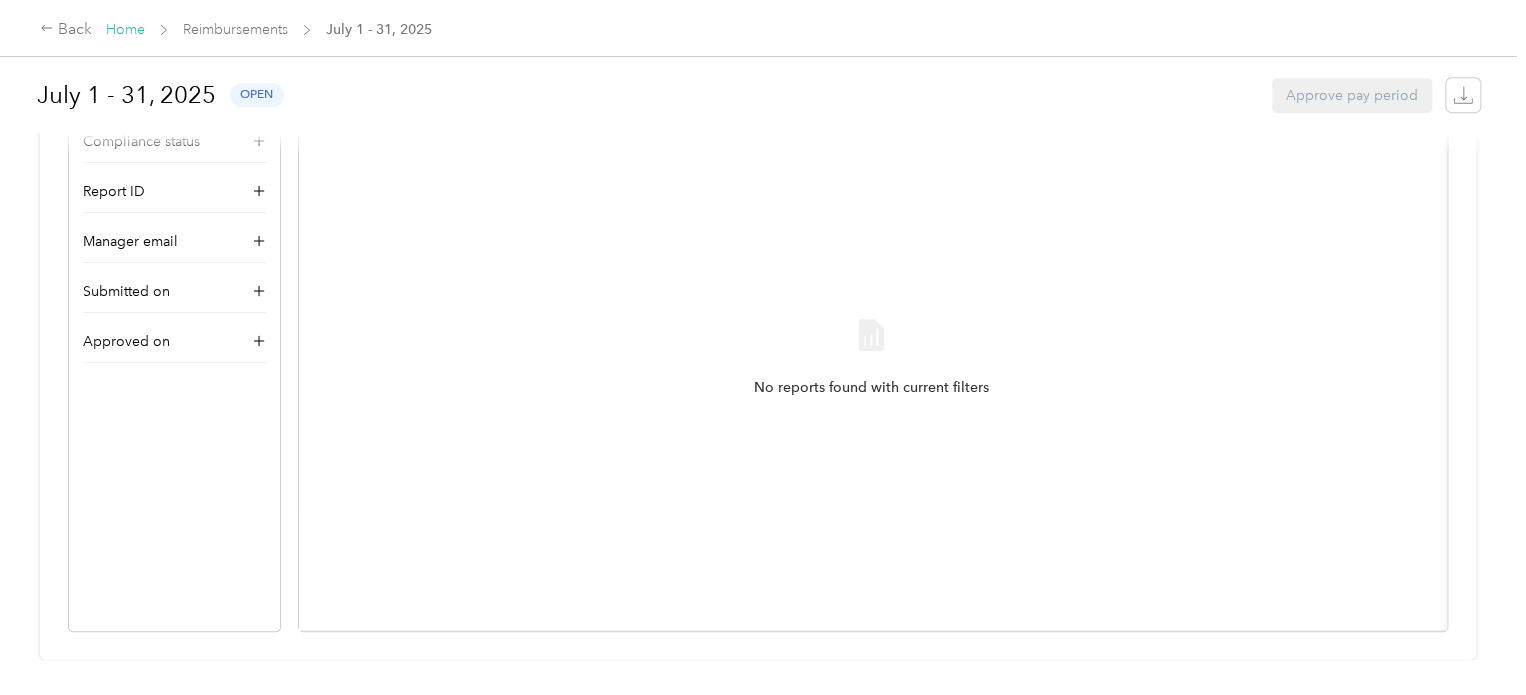 click on "Home" at bounding box center (125, 29) 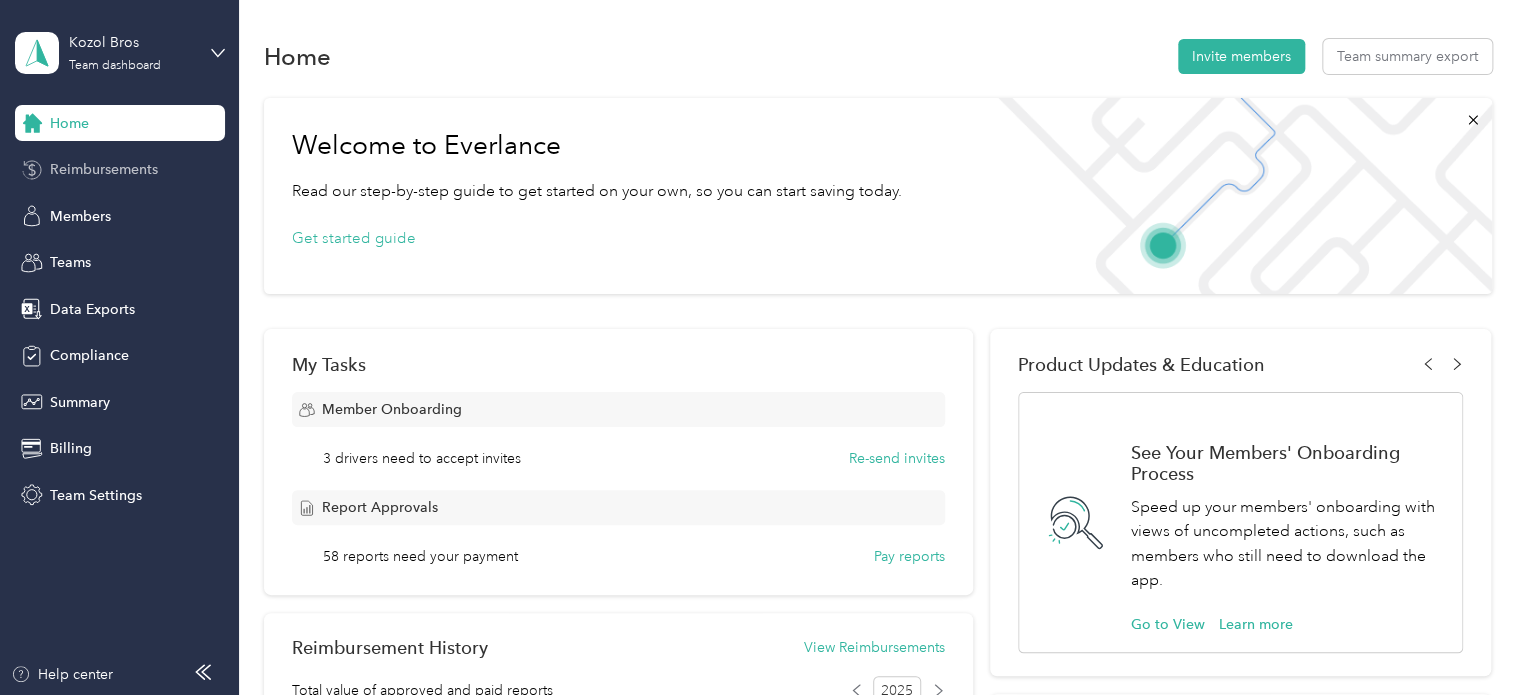 click on "Reimbursements" at bounding box center (104, 169) 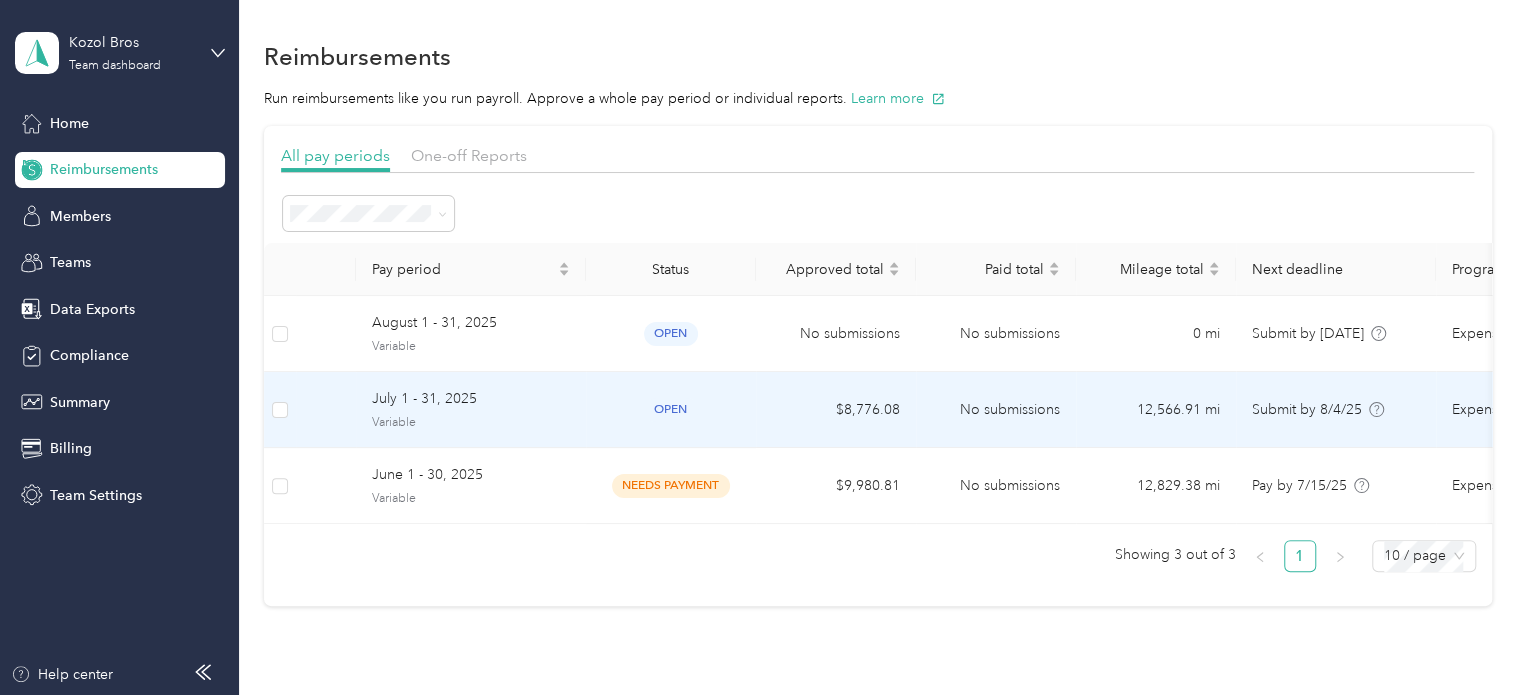 click on "$8,776.08" at bounding box center (836, 410) 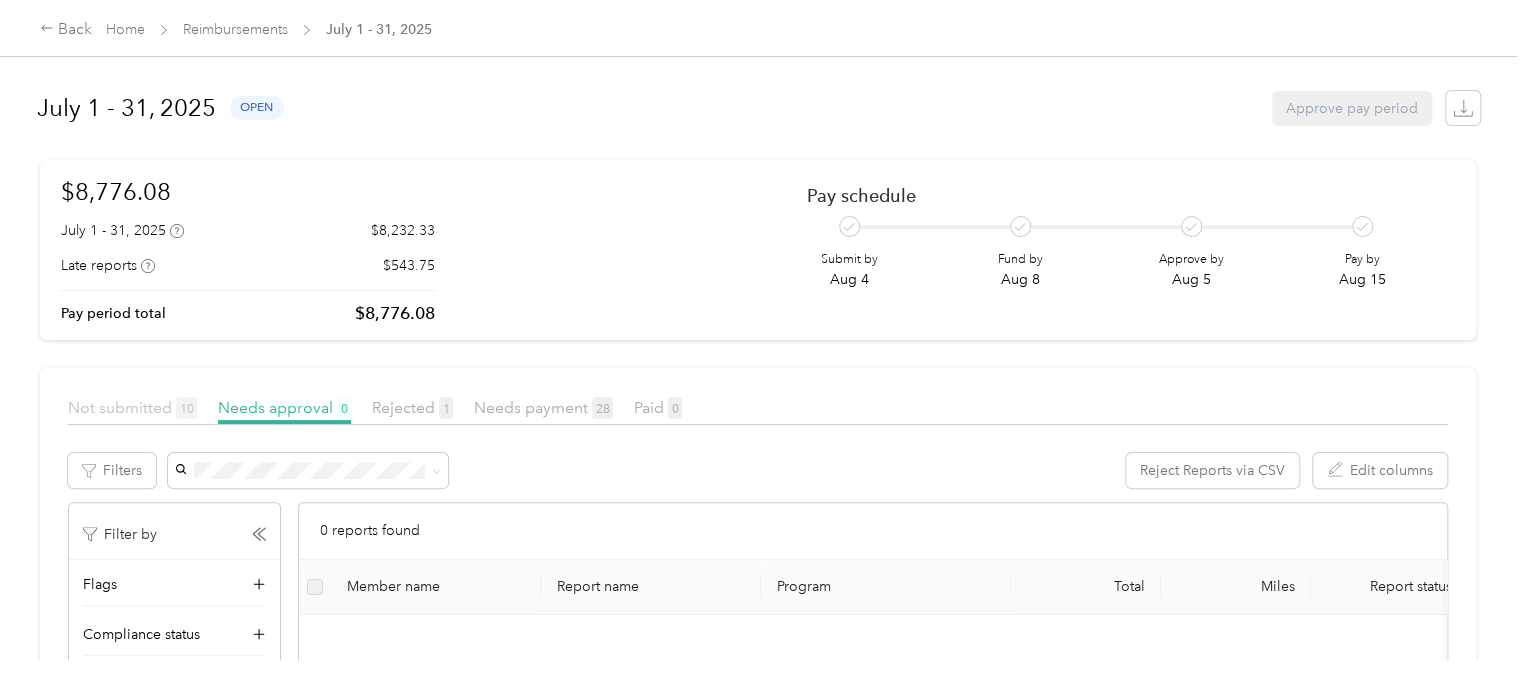 click on "Not submitted   10" at bounding box center (132, 407) 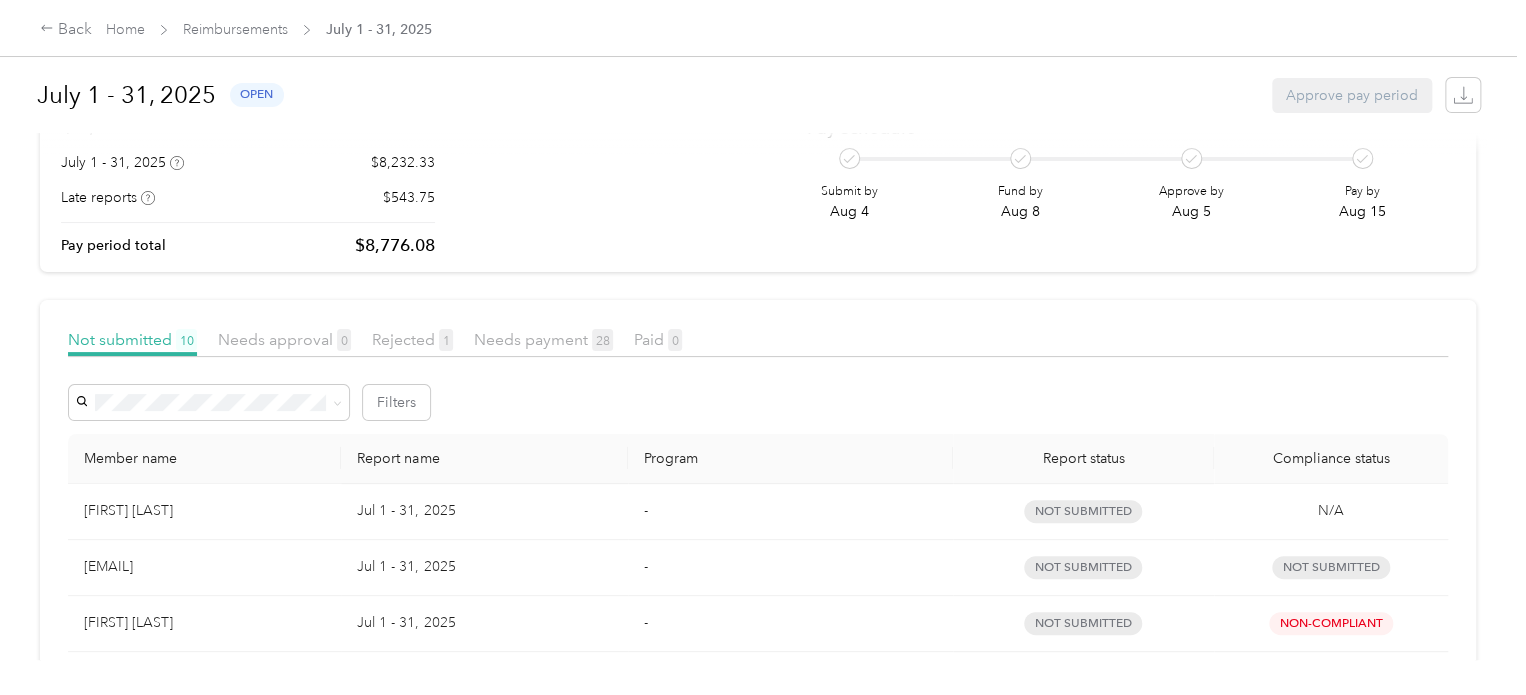 scroll, scrollTop: 32, scrollLeft: 0, axis: vertical 